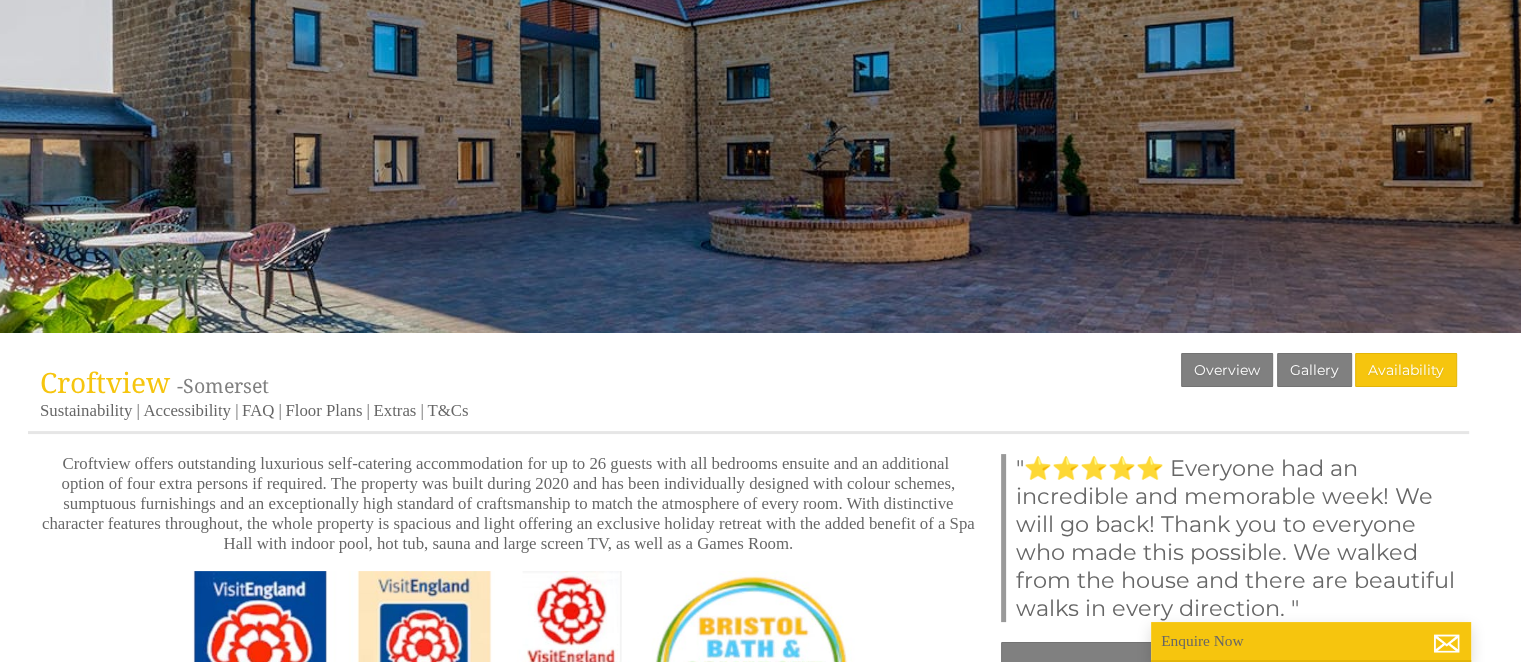 scroll, scrollTop: 270, scrollLeft: 0, axis: vertical 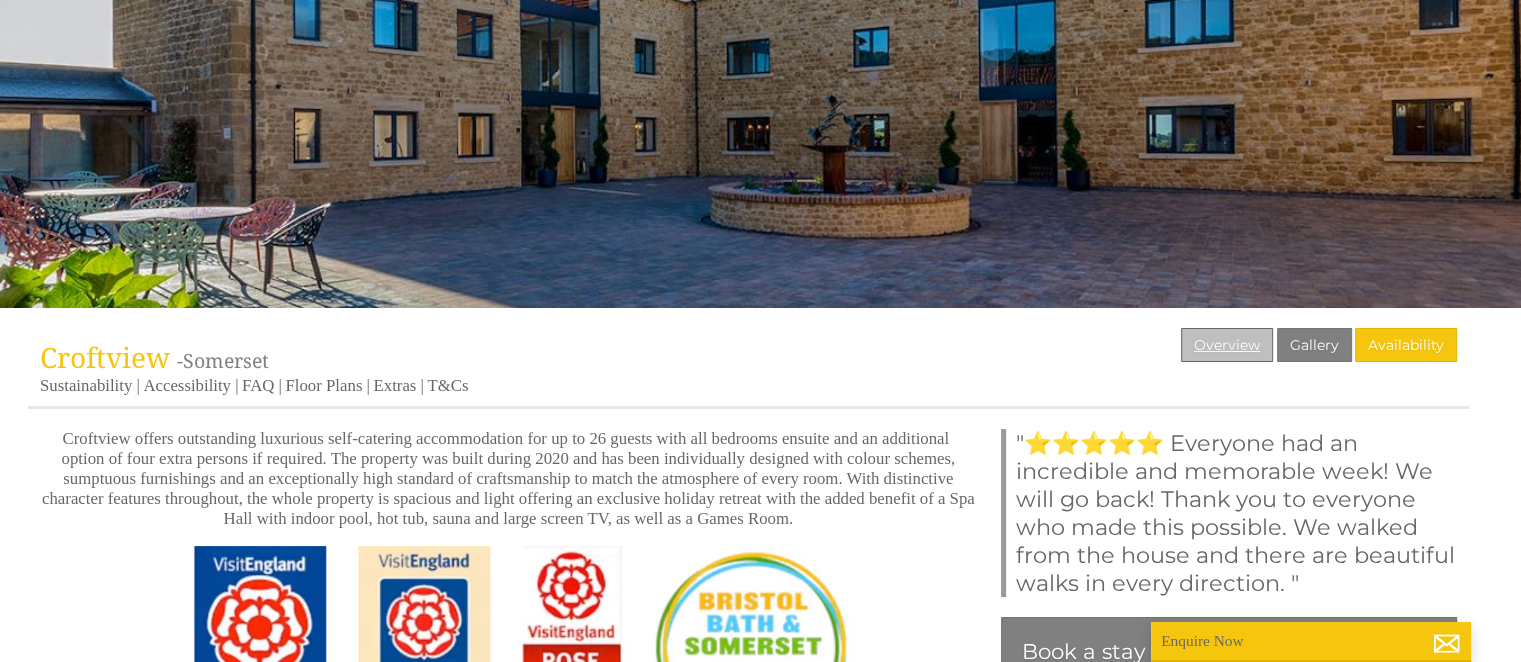 click on "Overview" at bounding box center [1227, 345] 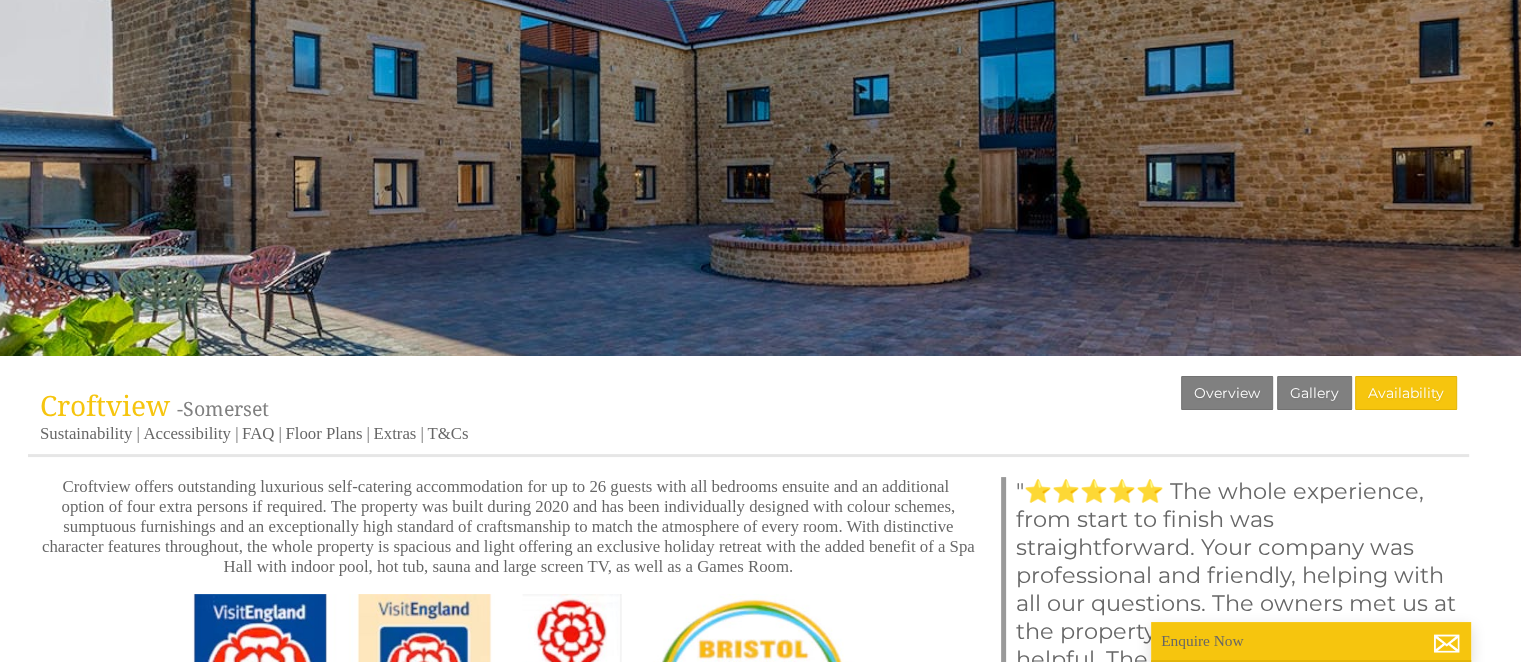 scroll, scrollTop: 221, scrollLeft: 0, axis: vertical 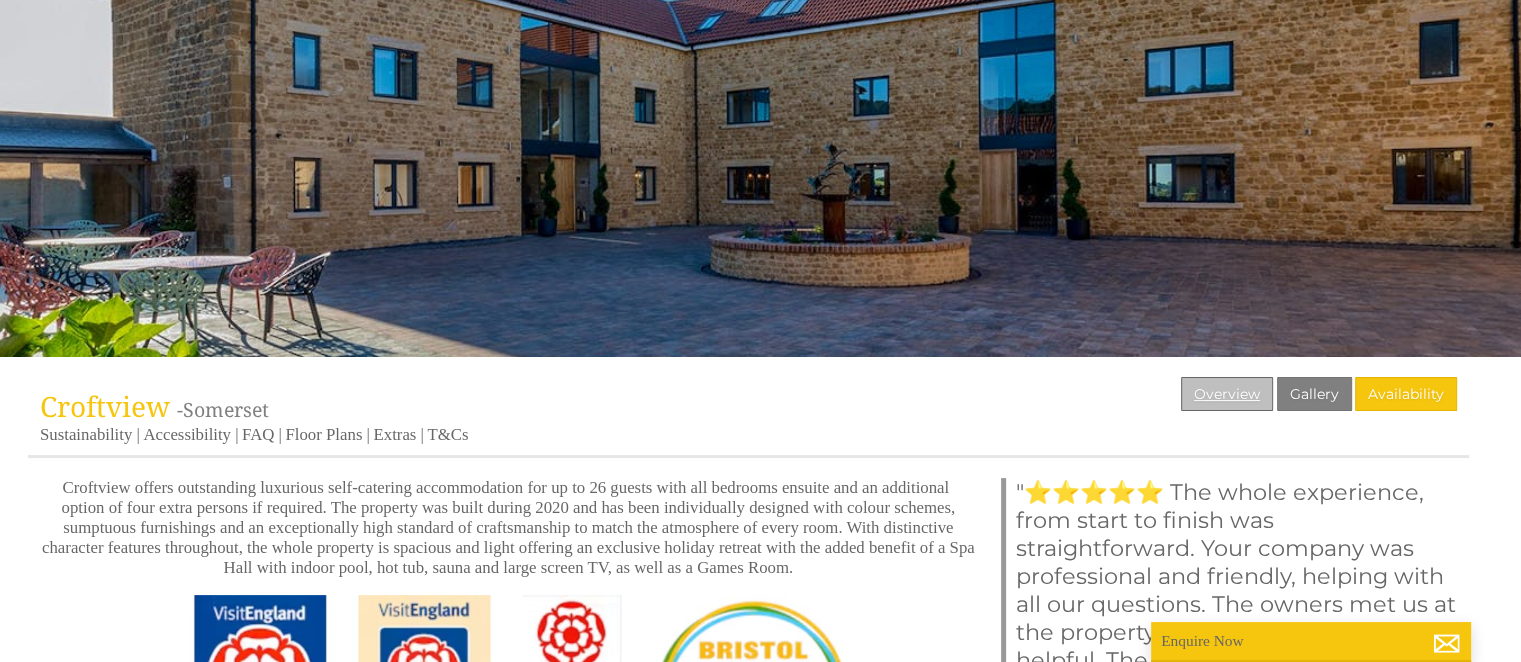 click on "Overview" at bounding box center [1227, 394] 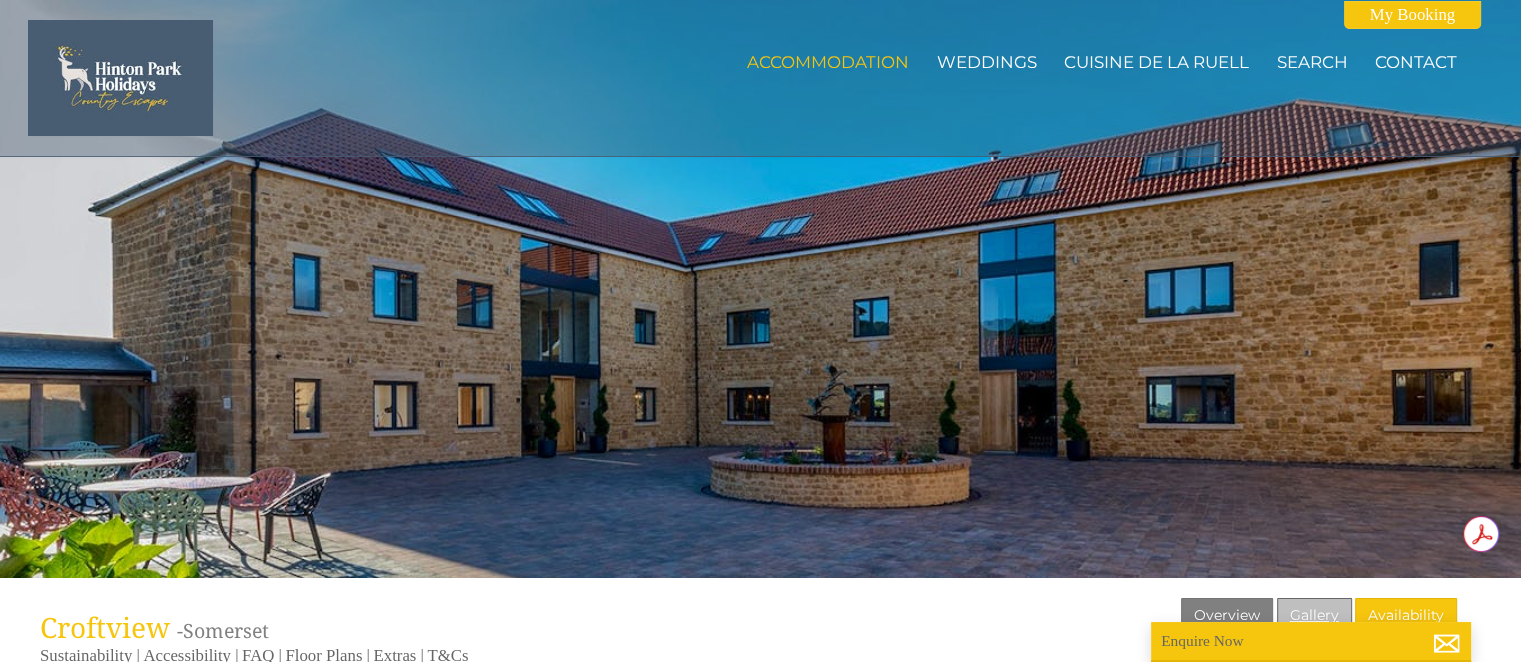click on "Gallery" at bounding box center [1314, 615] 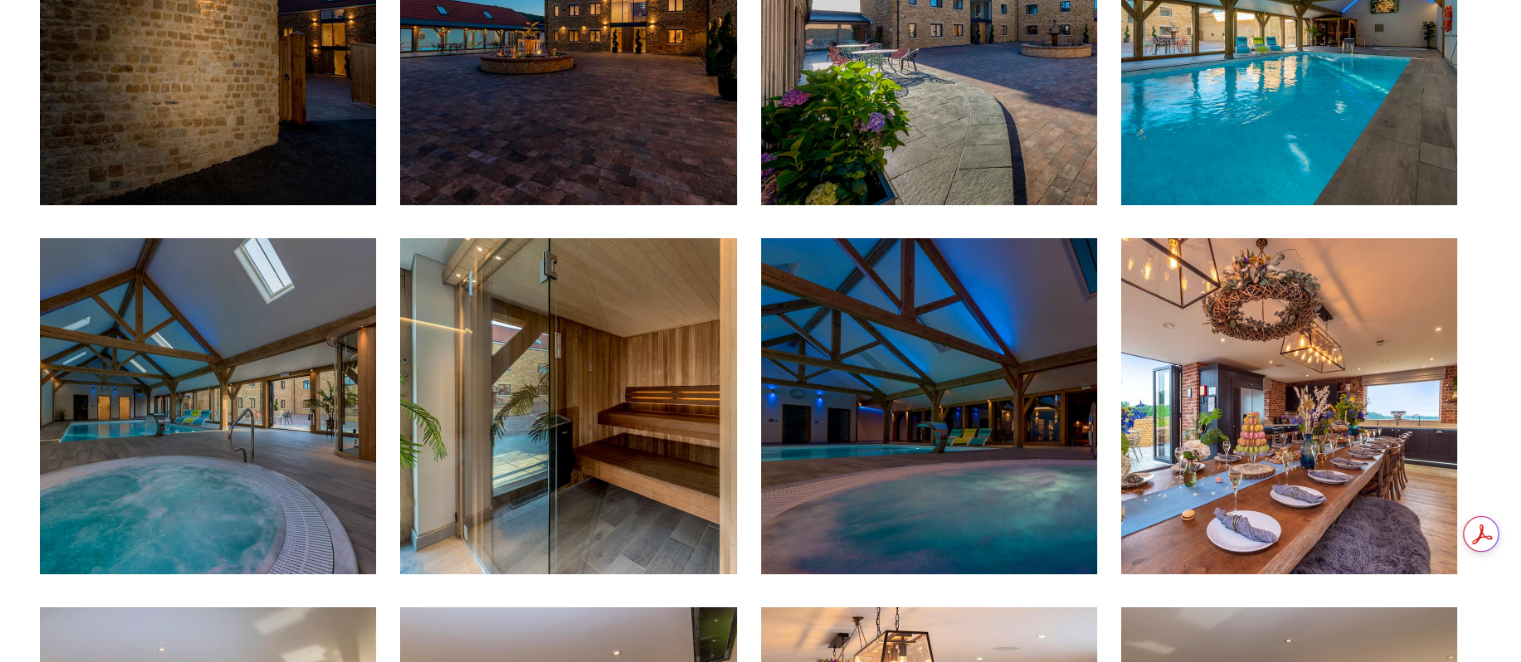 scroll, scrollTop: 831, scrollLeft: 0, axis: vertical 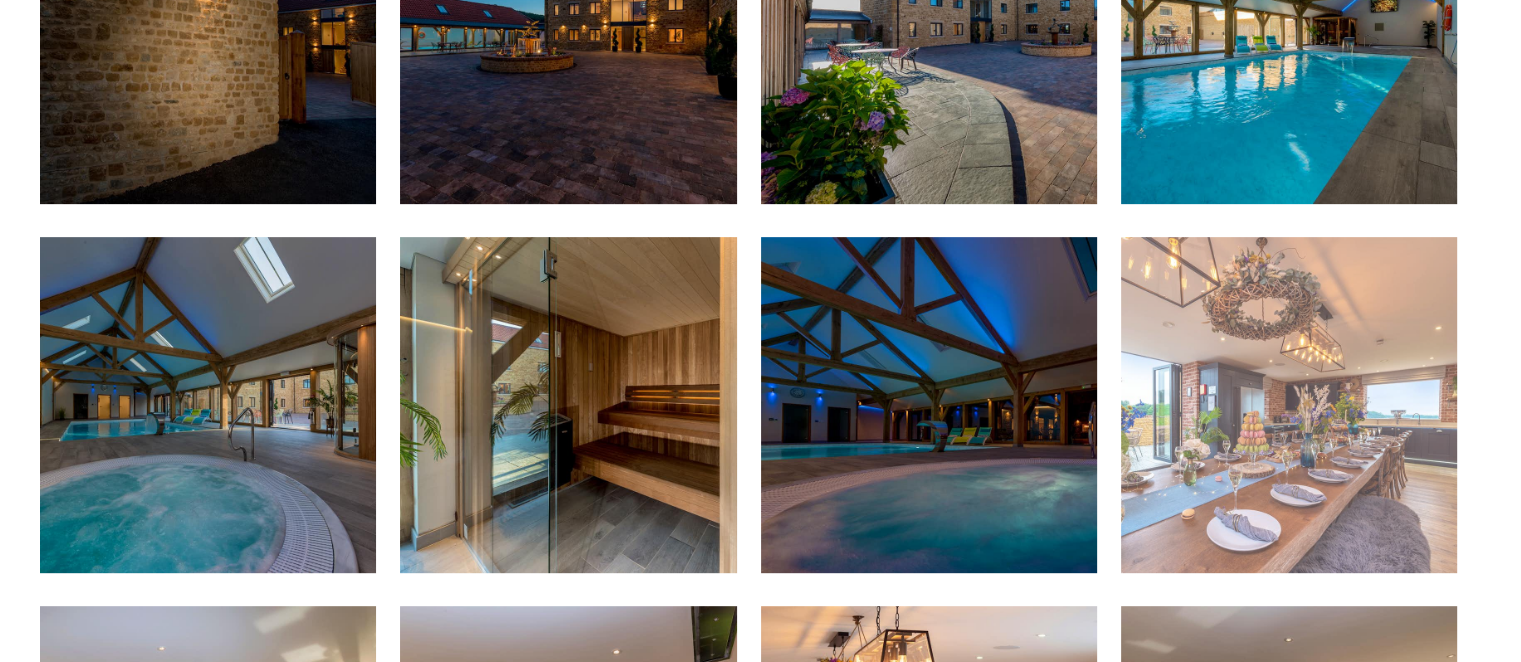 click at bounding box center (1289, 405) 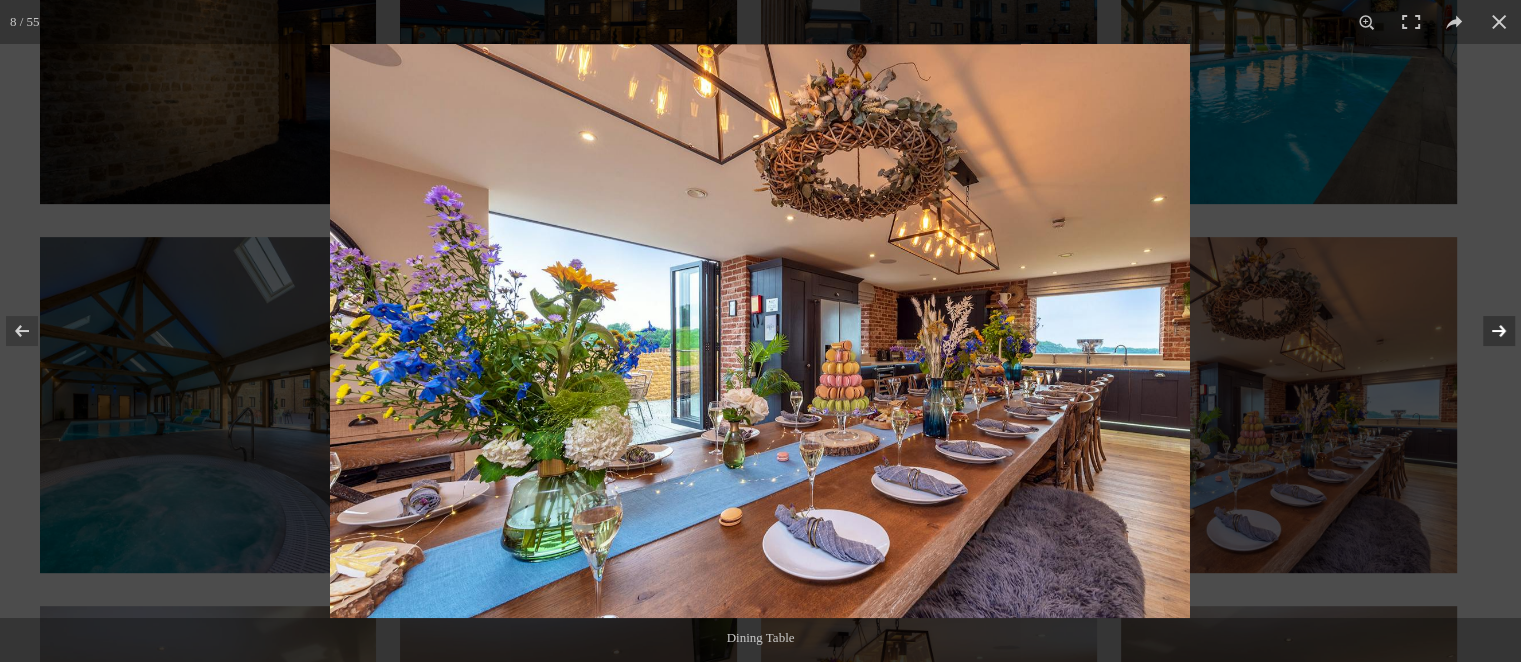 click at bounding box center (1486, 331) 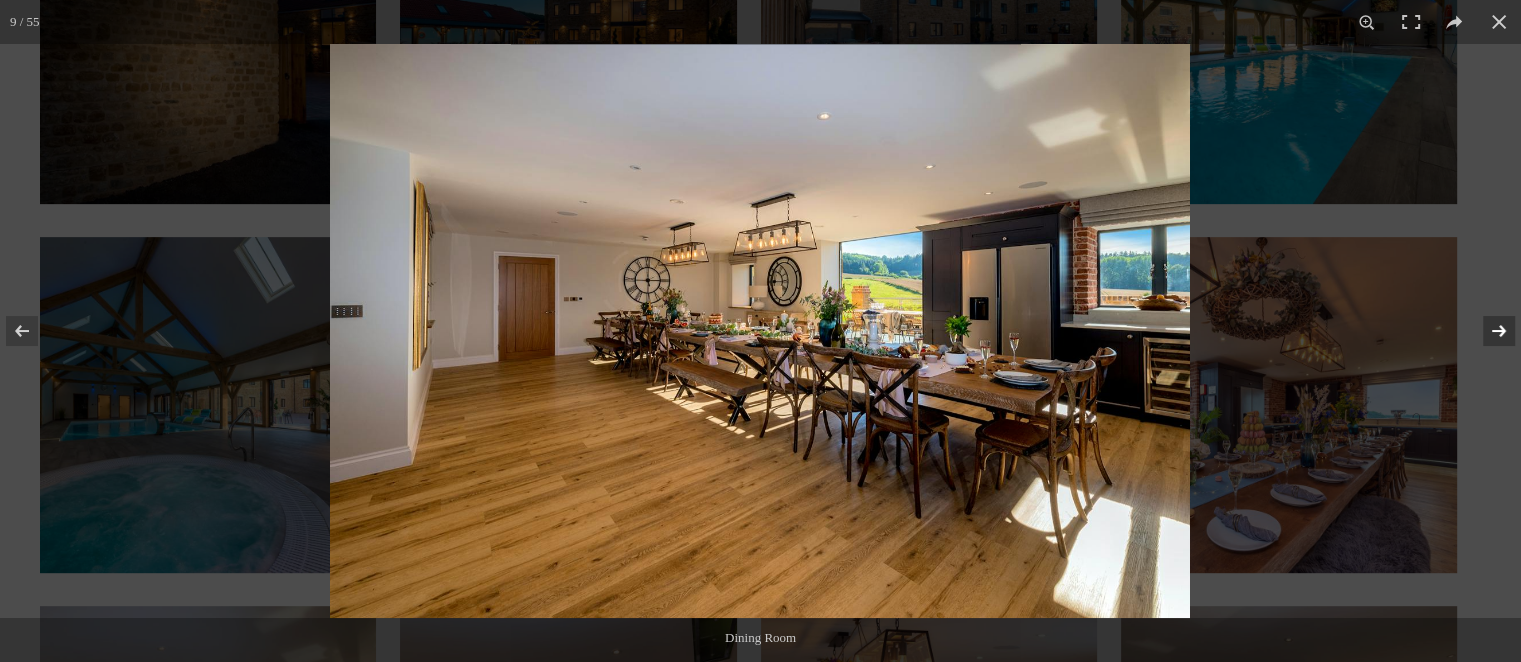 click at bounding box center [1486, 331] 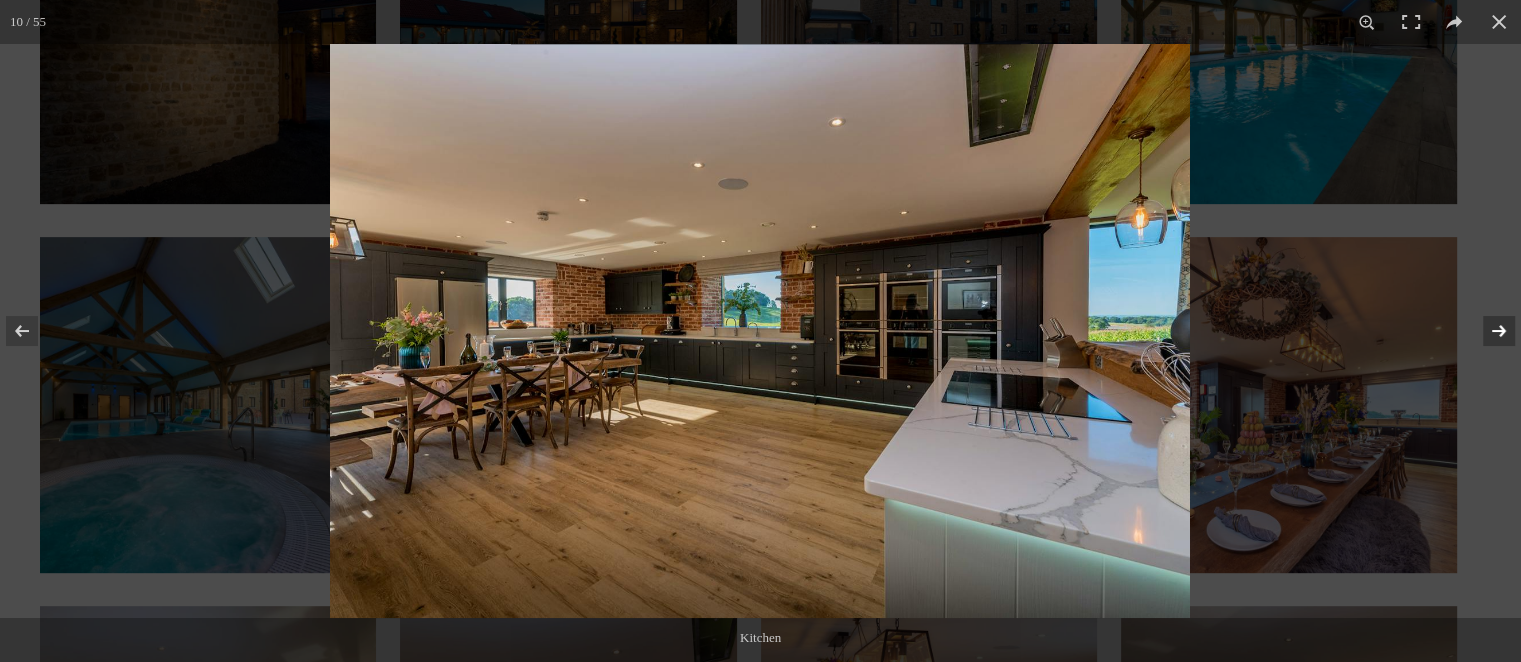 click at bounding box center (1486, 331) 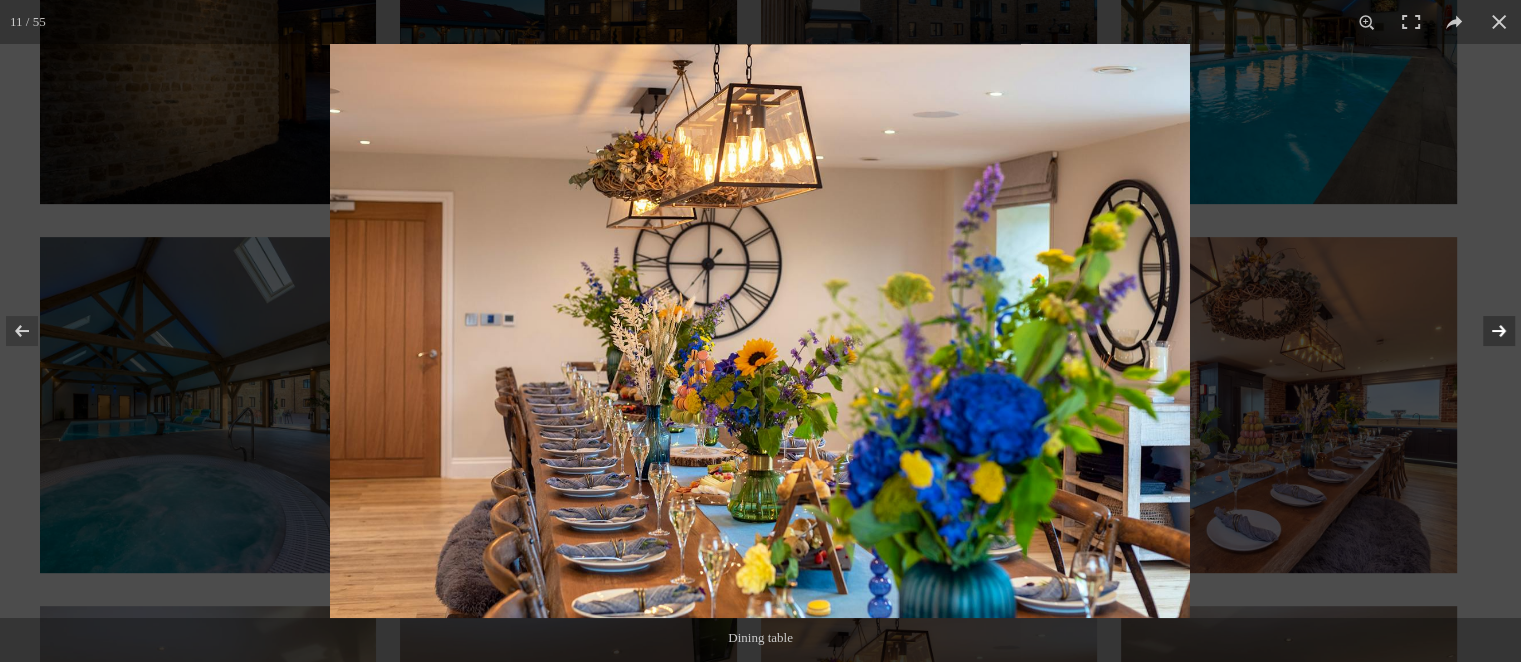 click at bounding box center (1486, 331) 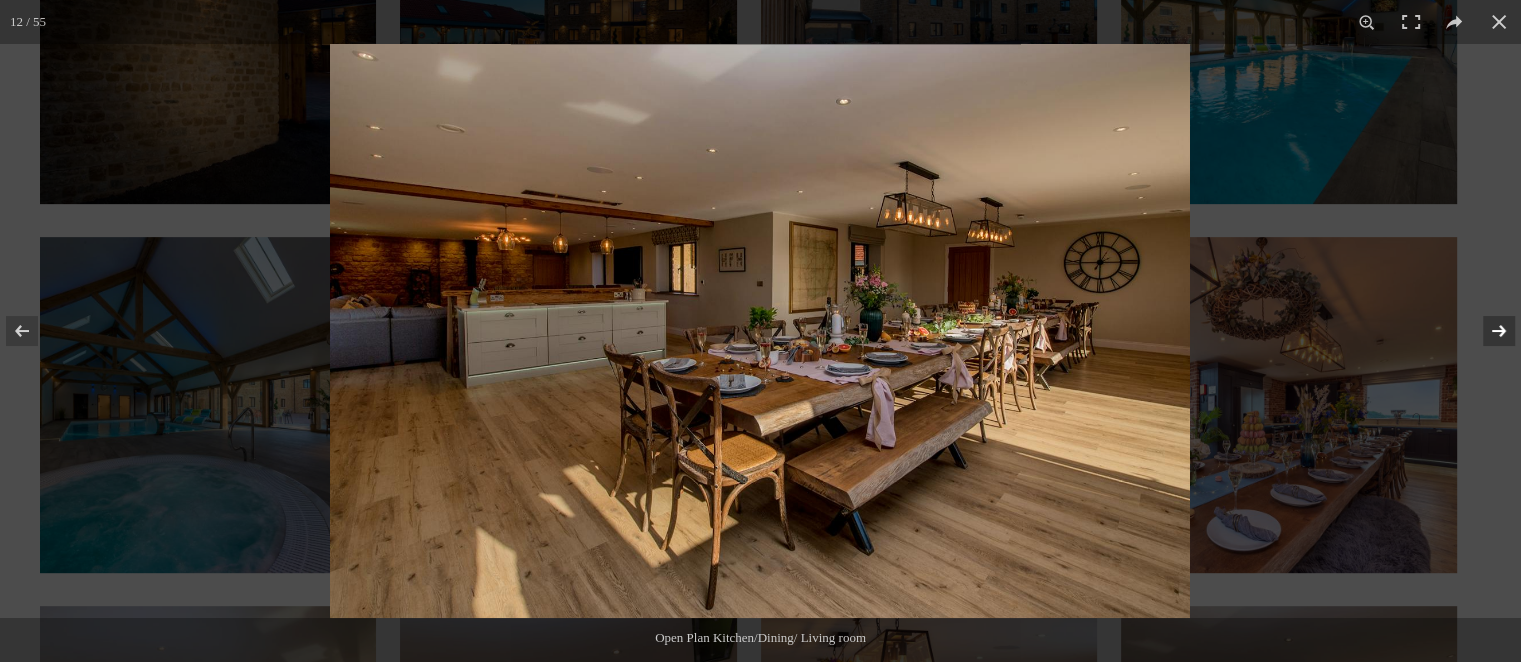 click at bounding box center [1486, 331] 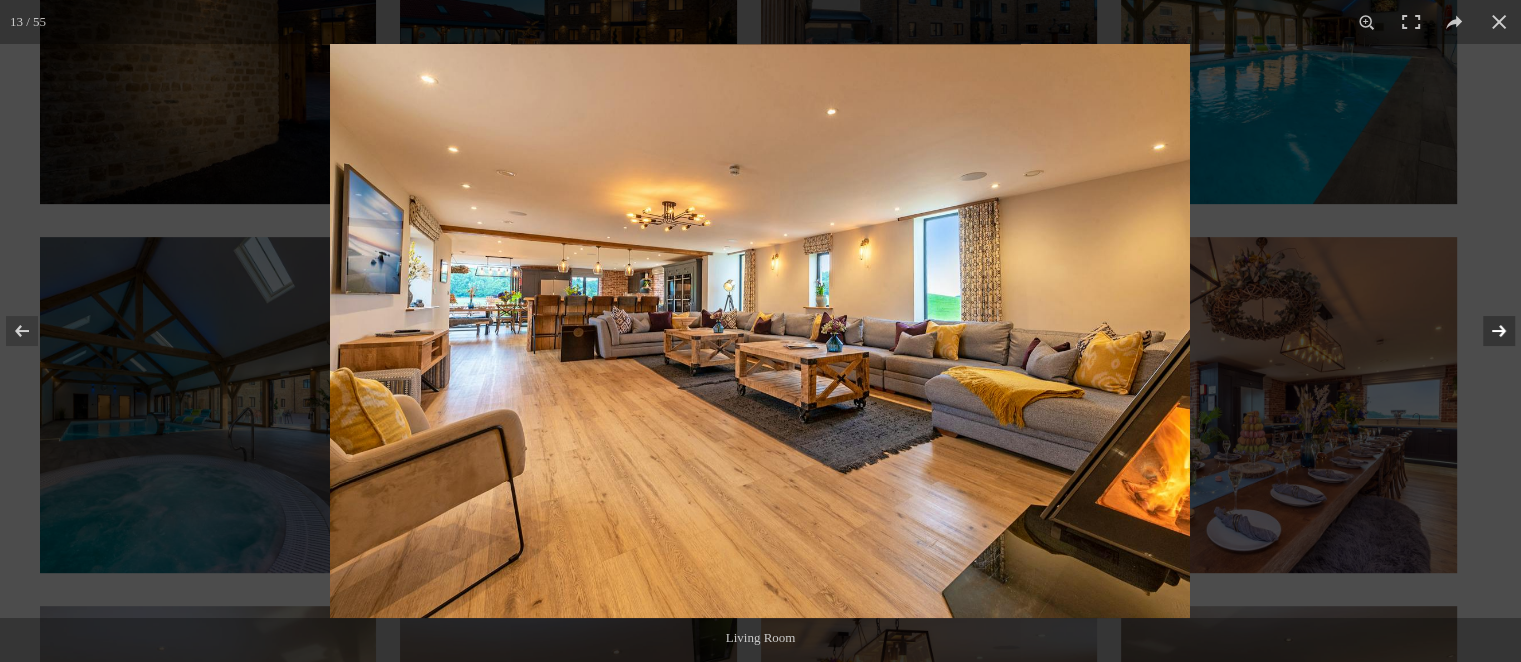 click at bounding box center (1486, 331) 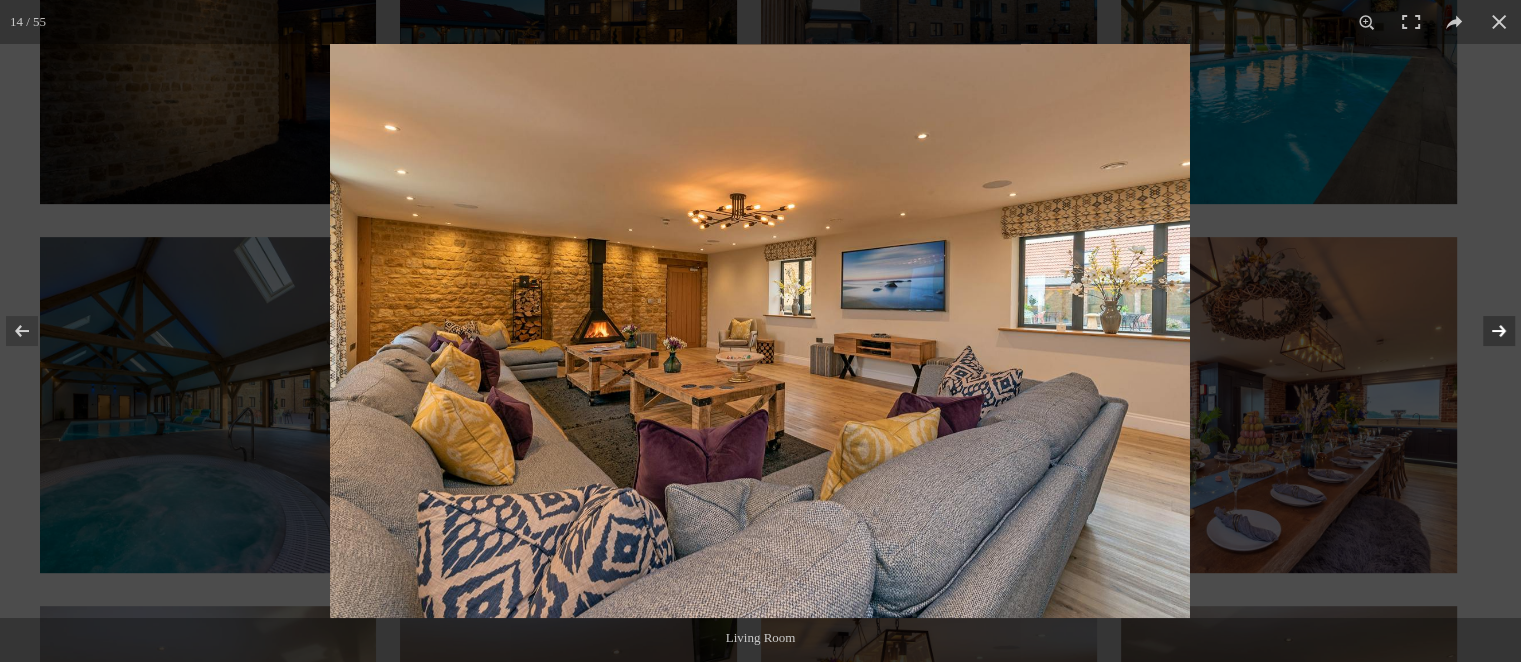 click at bounding box center [1486, 331] 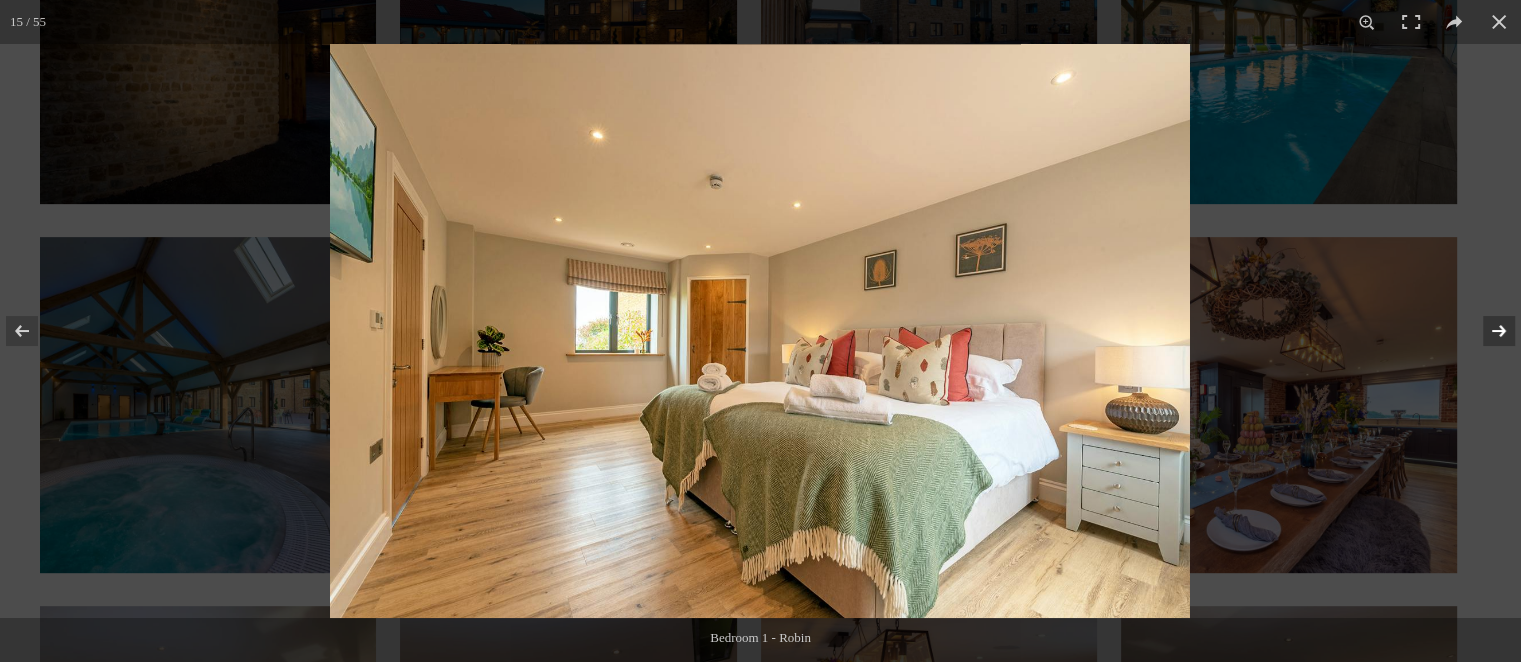 click at bounding box center [1486, 331] 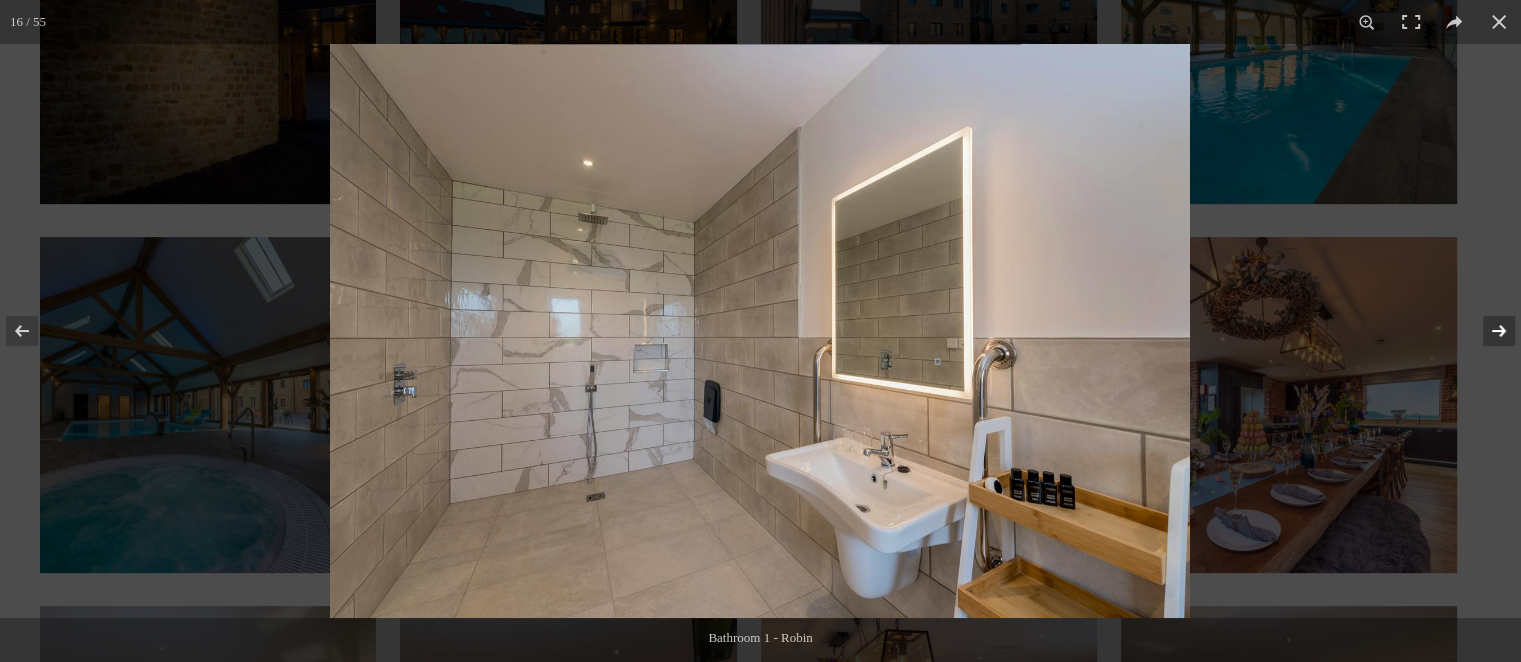 click at bounding box center (1486, 331) 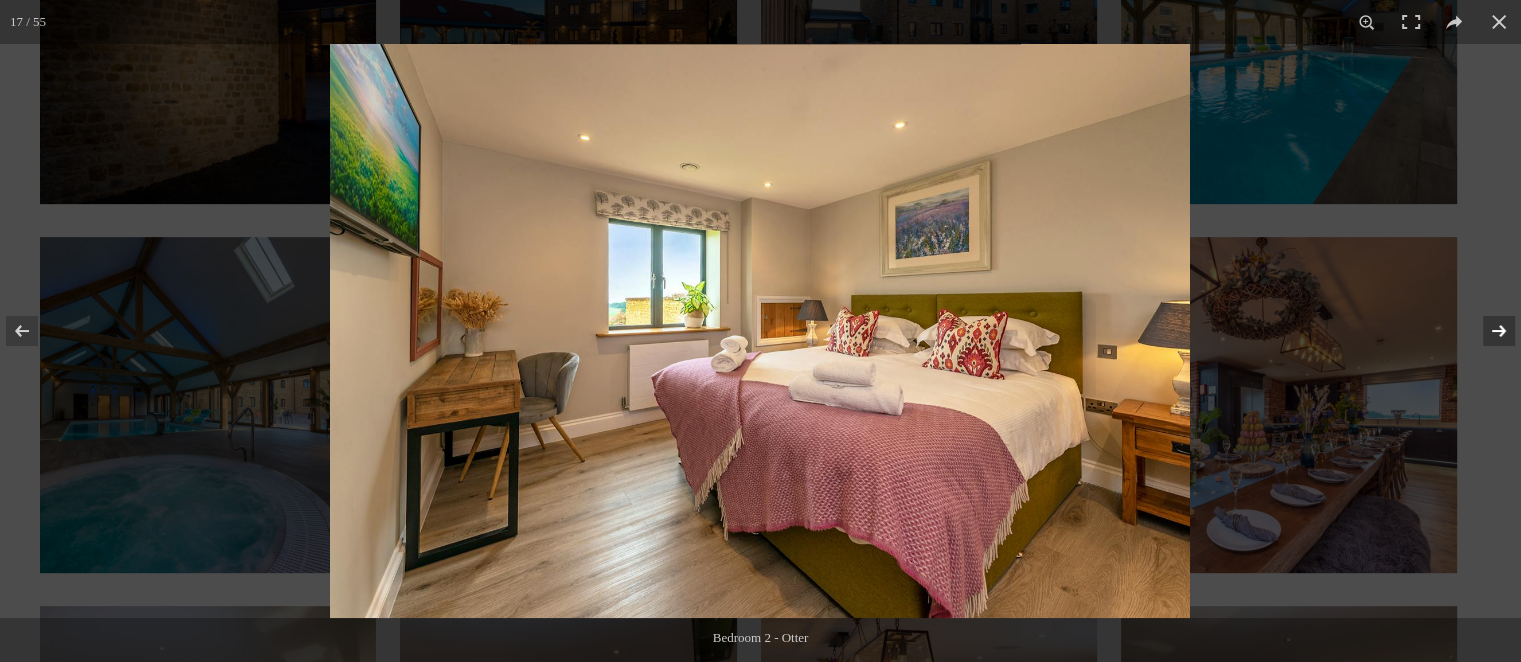 click at bounding box center [1486, 331] 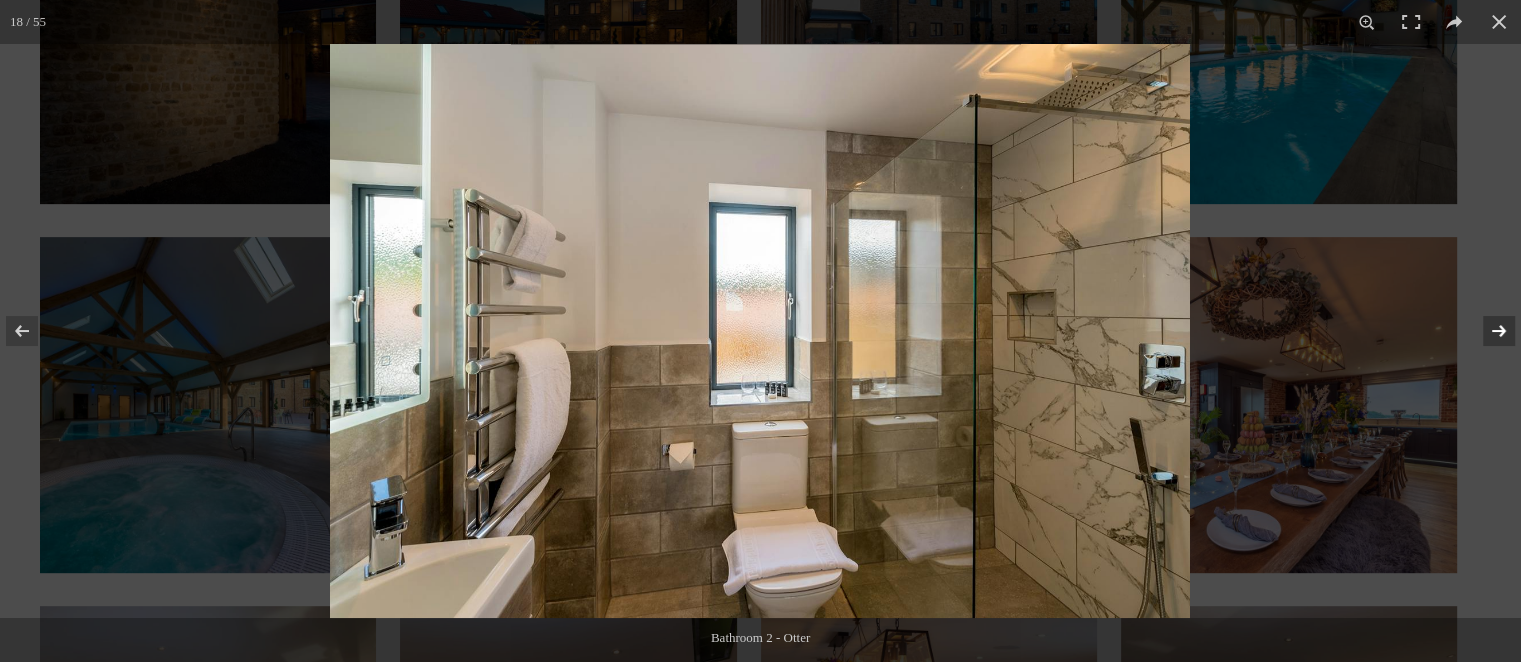 click at bounding box center [1486, 331] 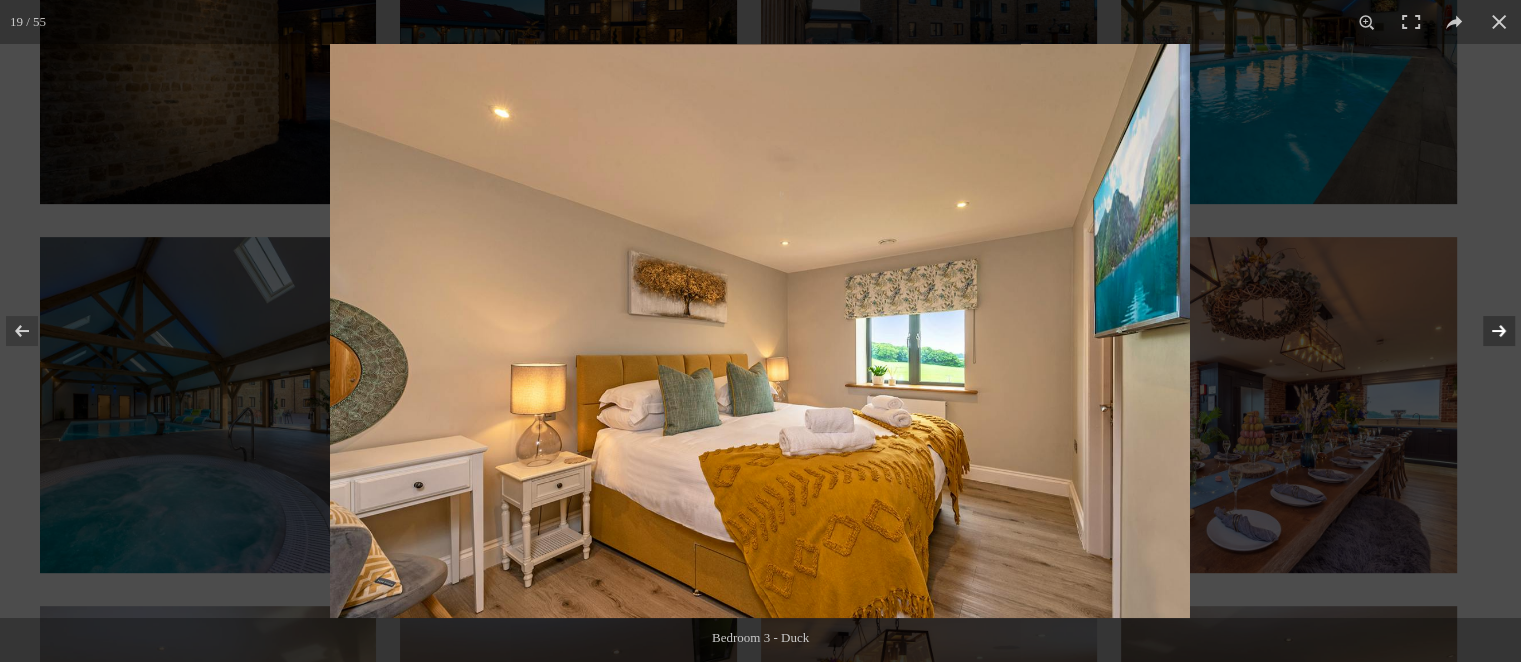 click at bounding box center [1486, 331] 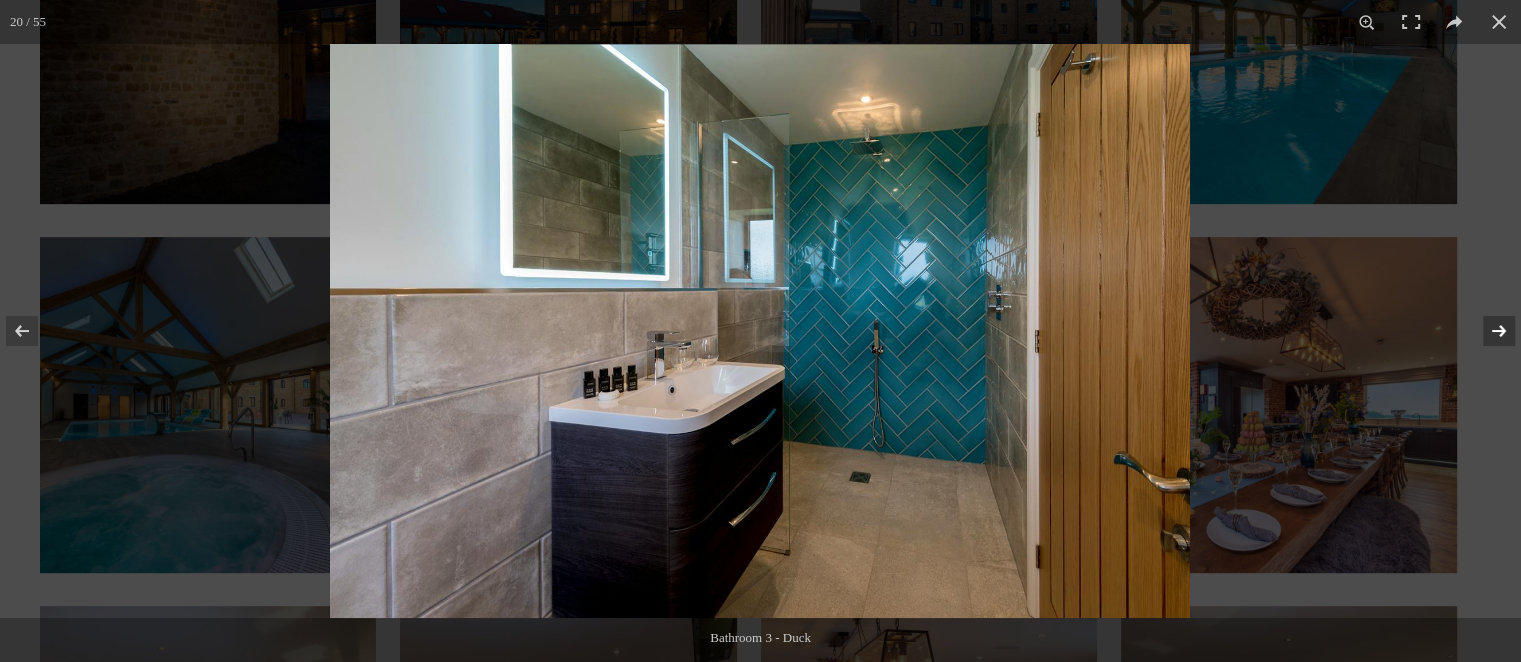 click at bounding box center (1486, 331) 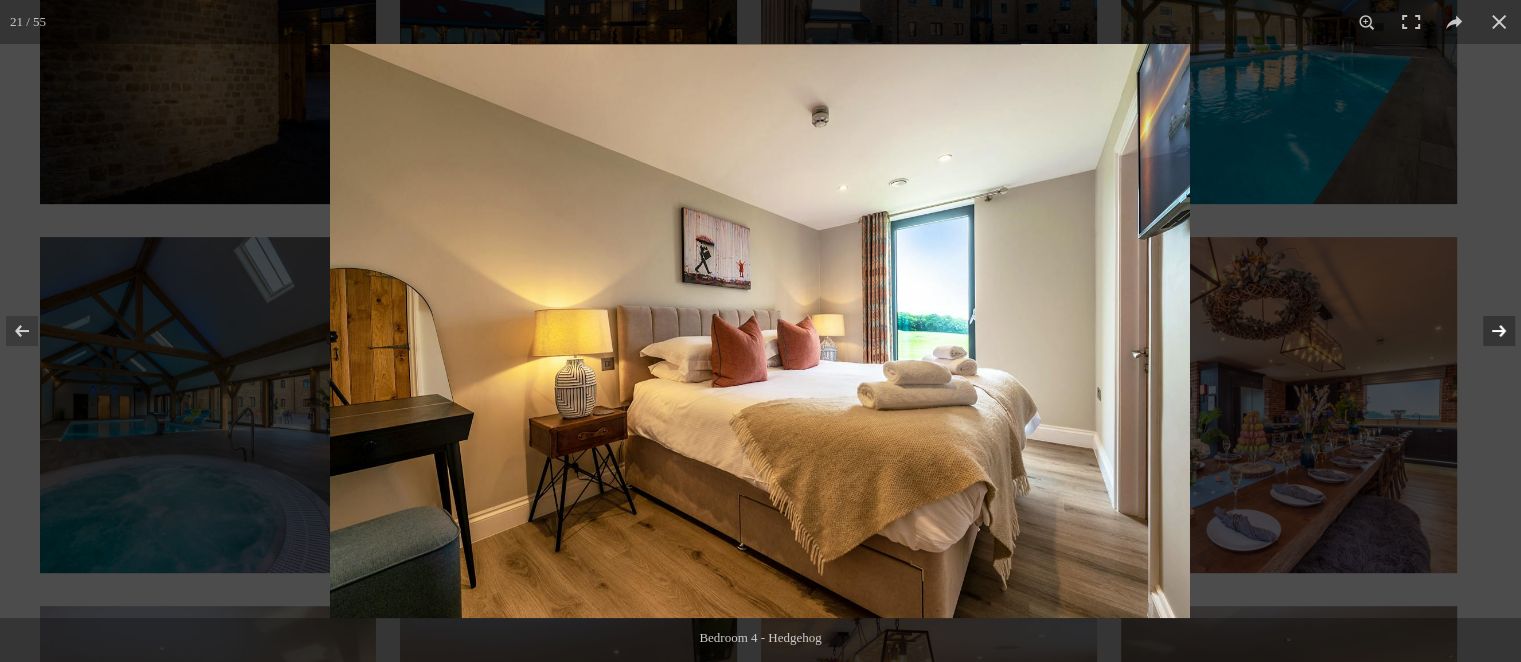 click at bounding box center [1486, 331] 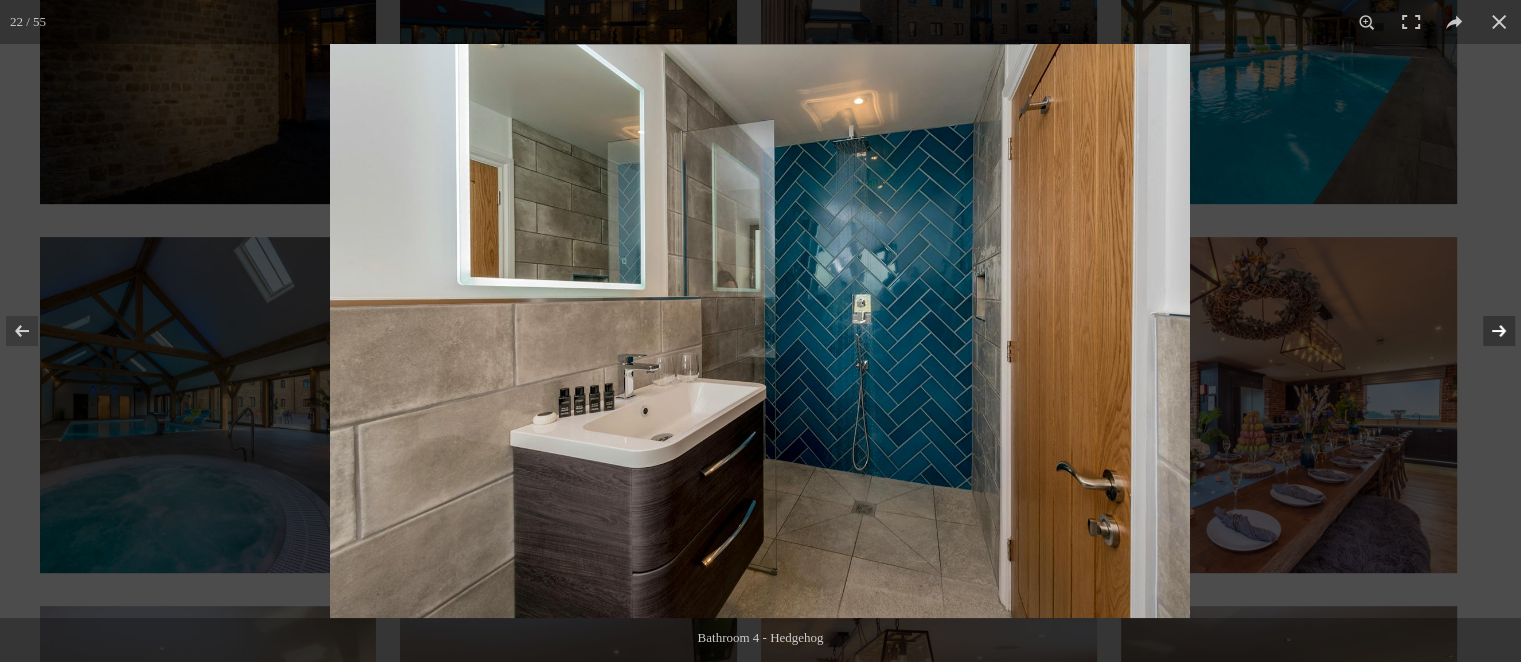 click at bounding box center [1486, 331] 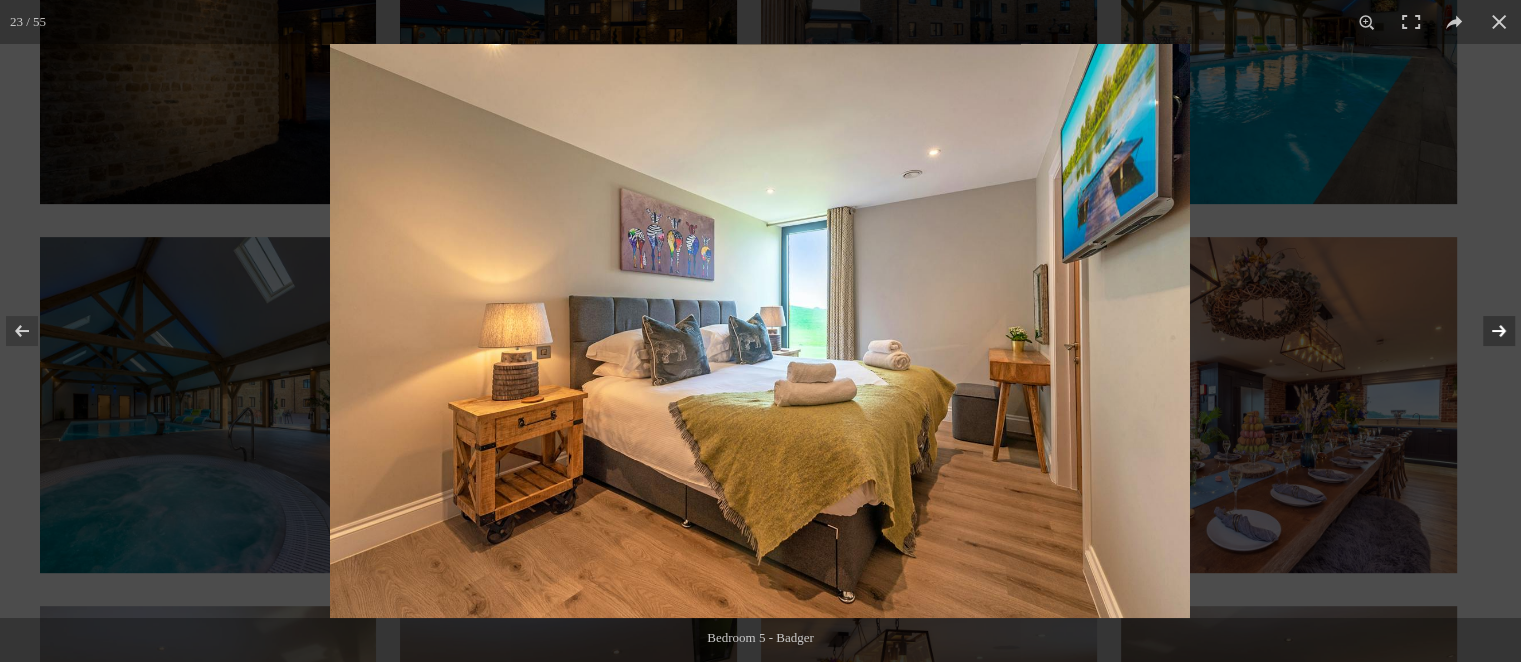 click at bounding box center (1486, 331) 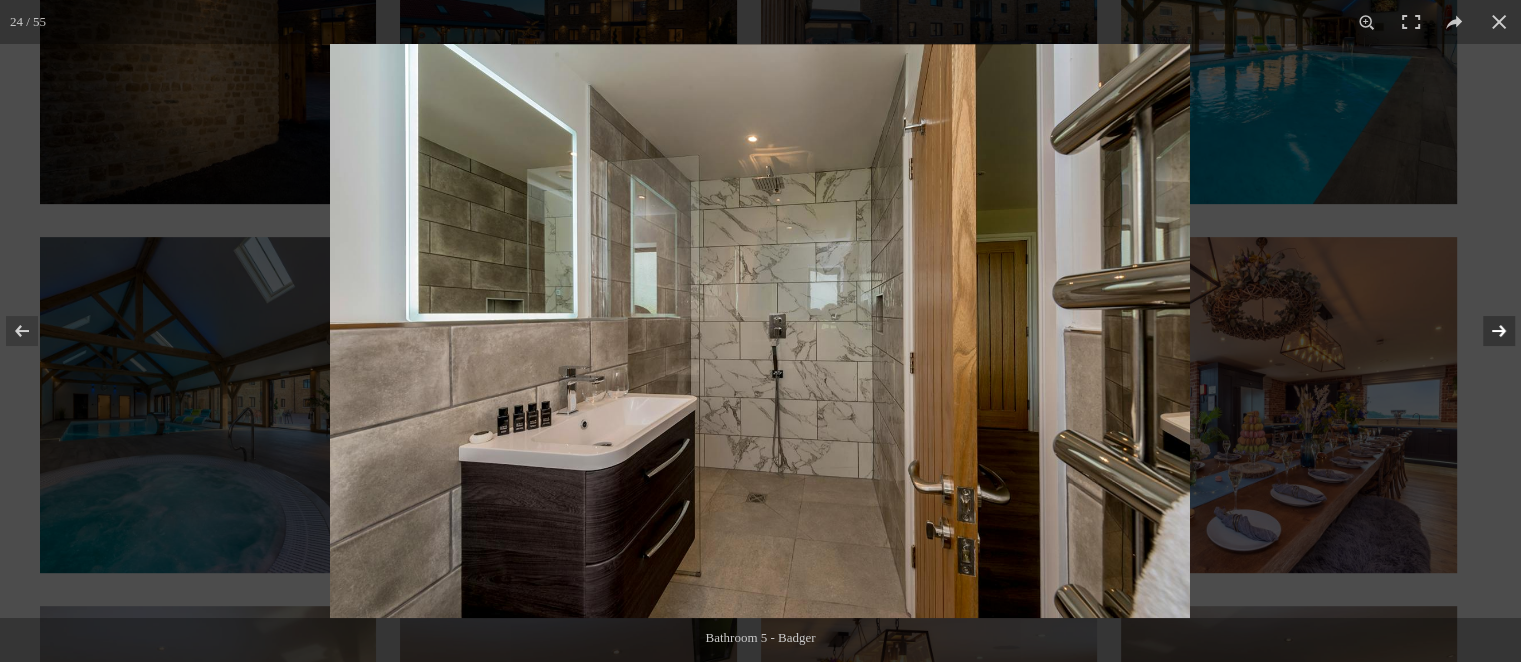 click at bounding box center (1486, 331) 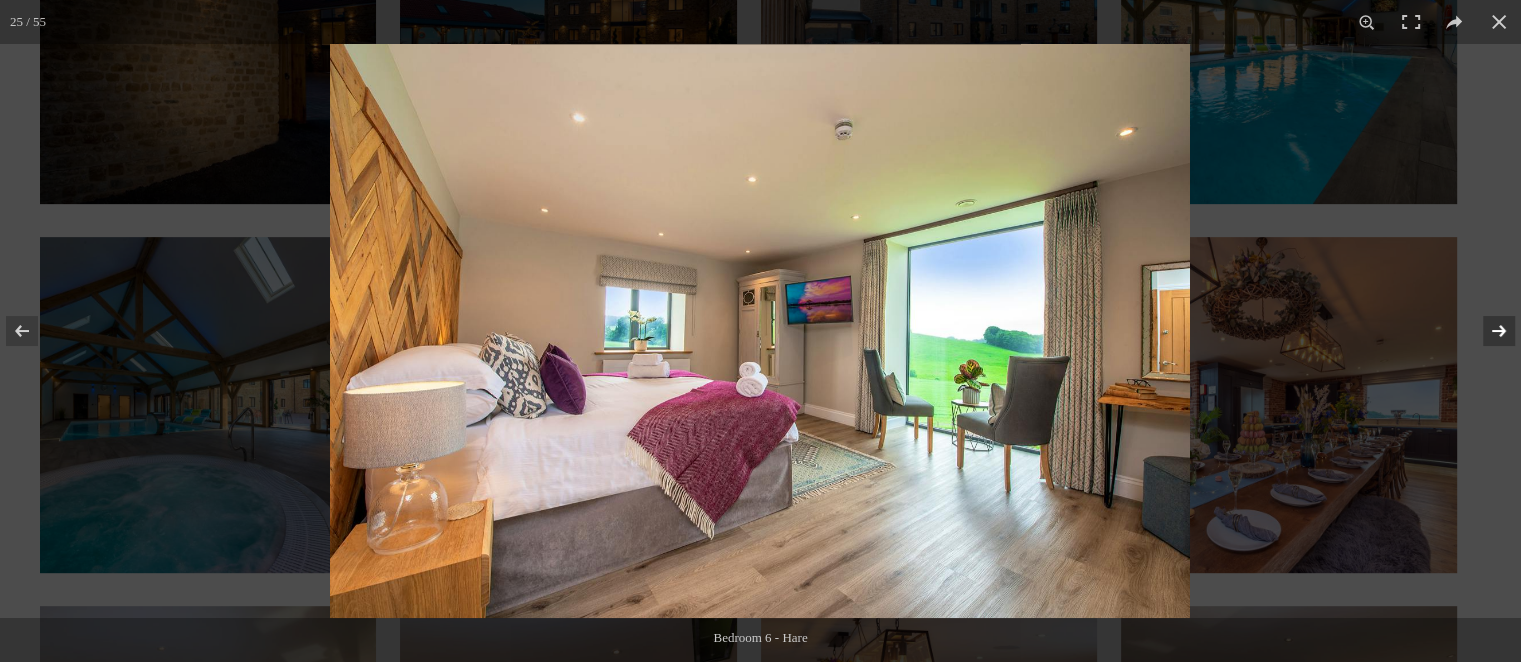 click at bounding box center (1486, 331) 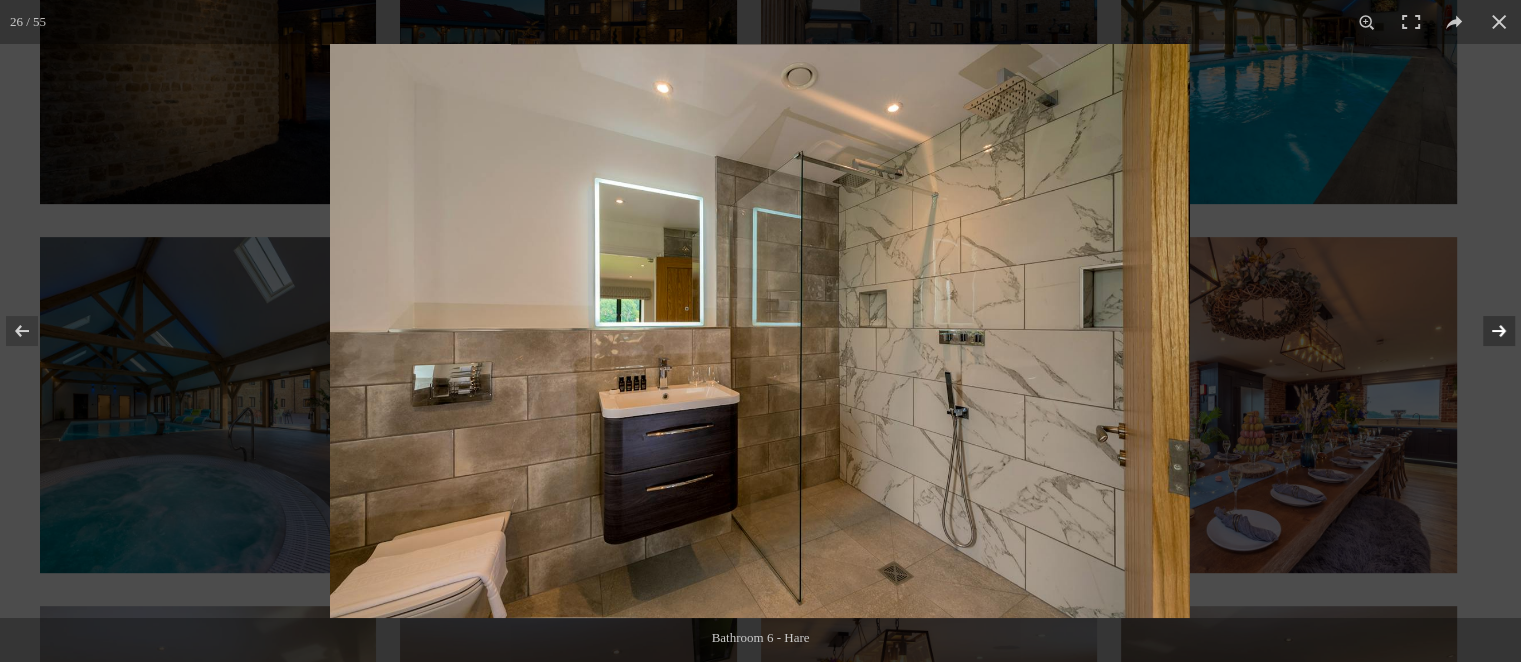 click at bounding box center (1486, 331) 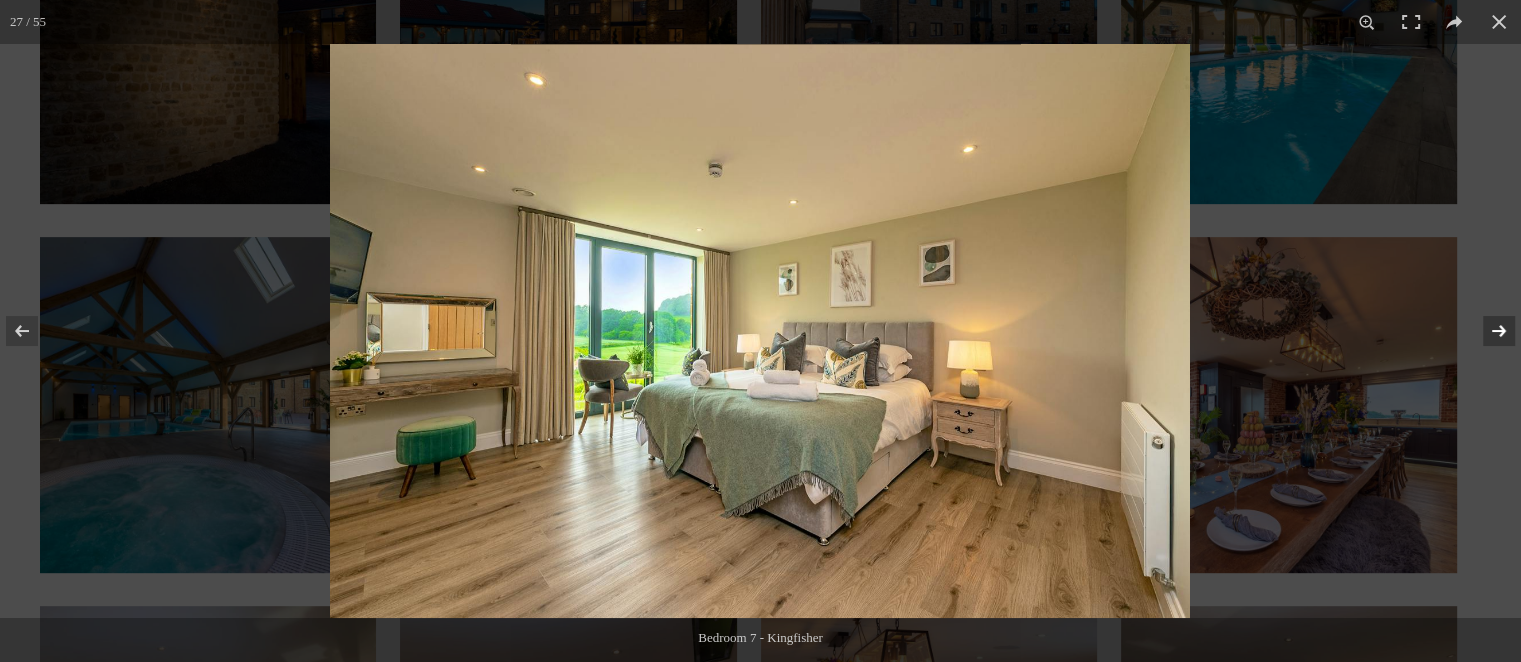 click at bounding box center [1486, 331] 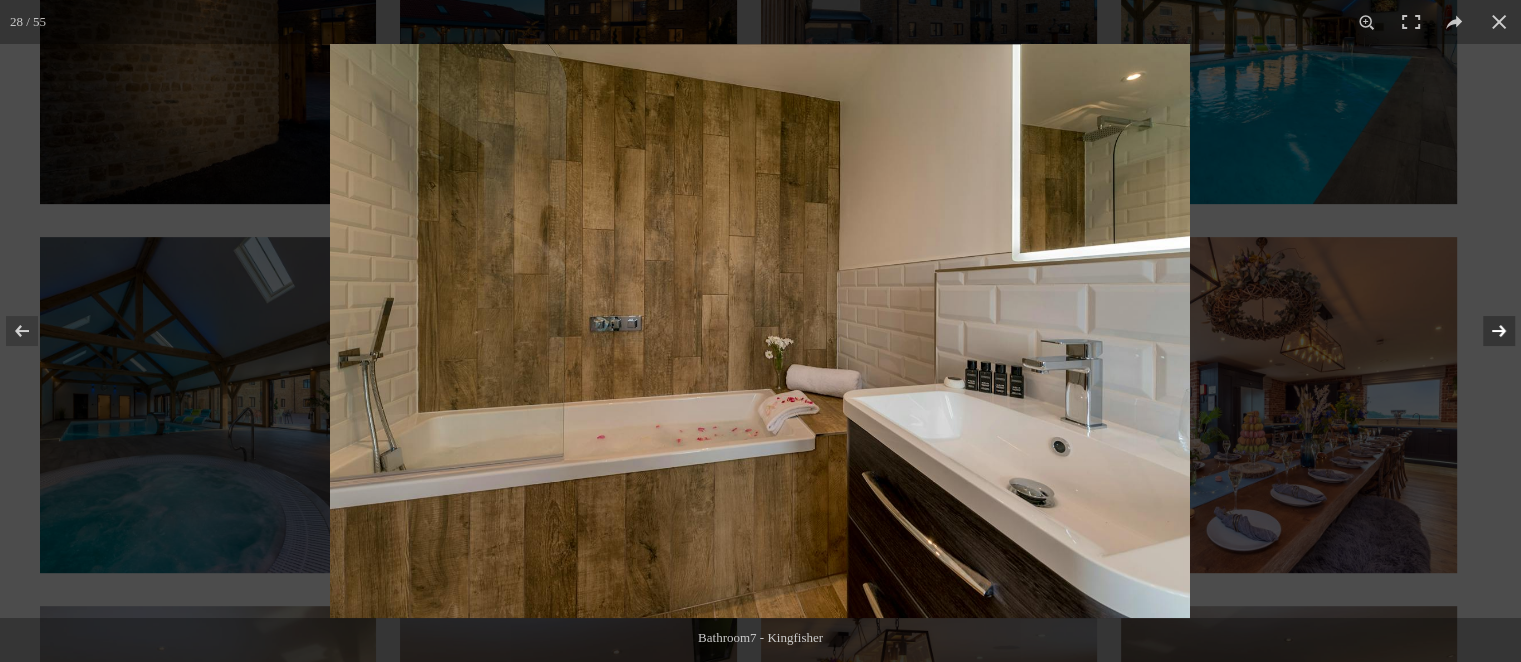 click at bounding box center [1486, 331] 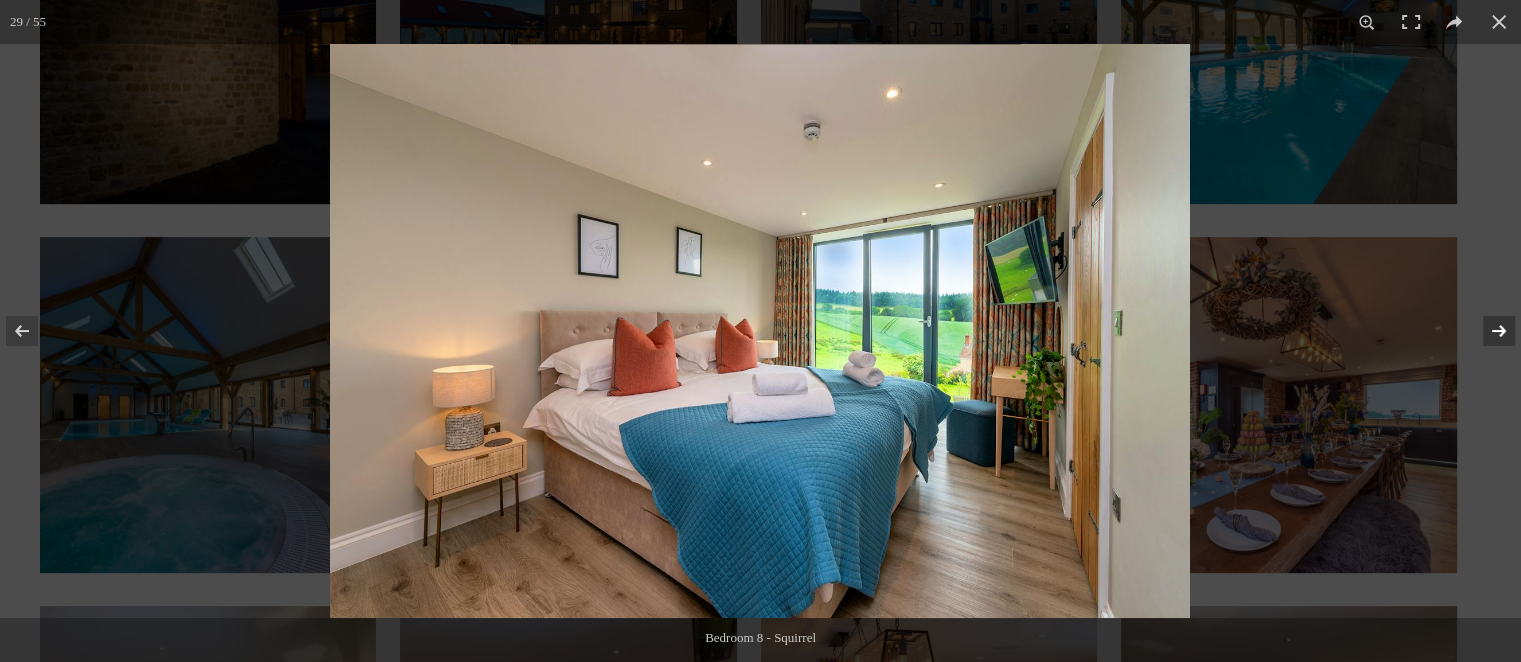 click at bounding box center [1486, 331] 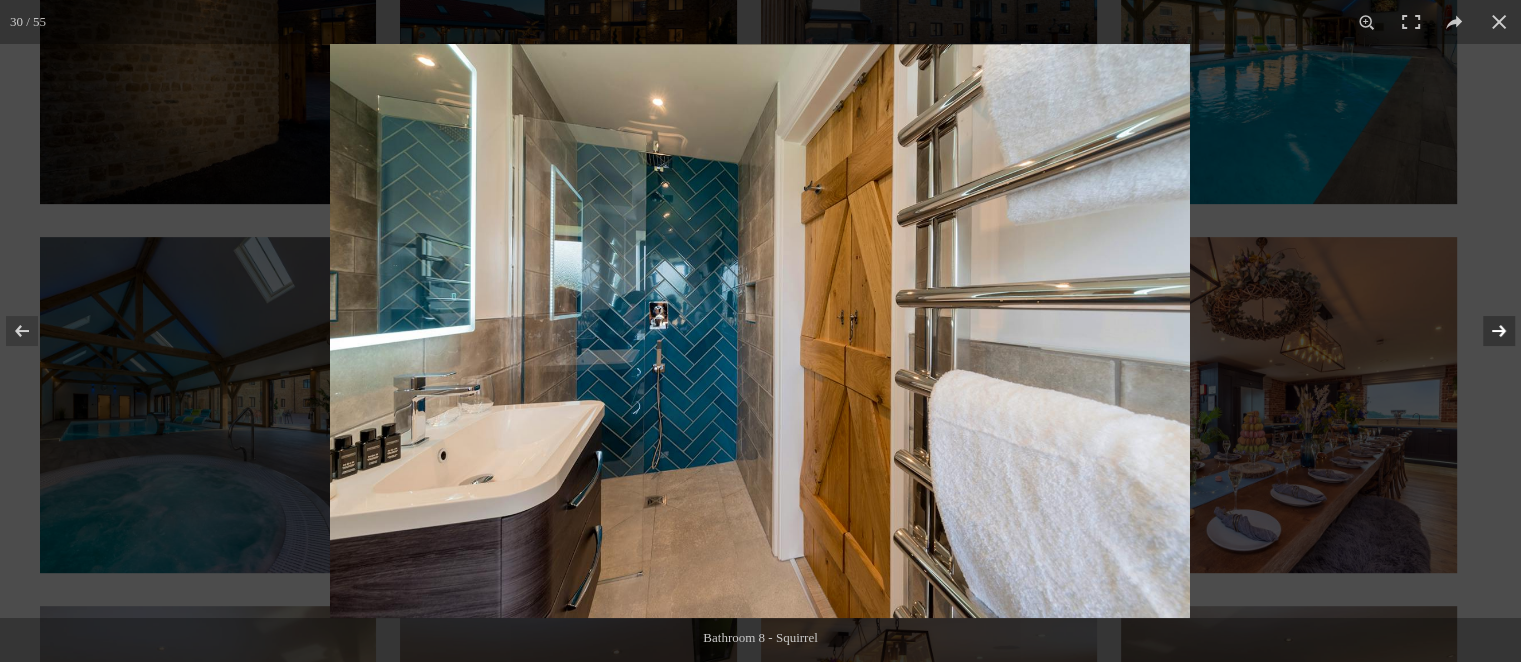 click at bounding box center (1486, 331) 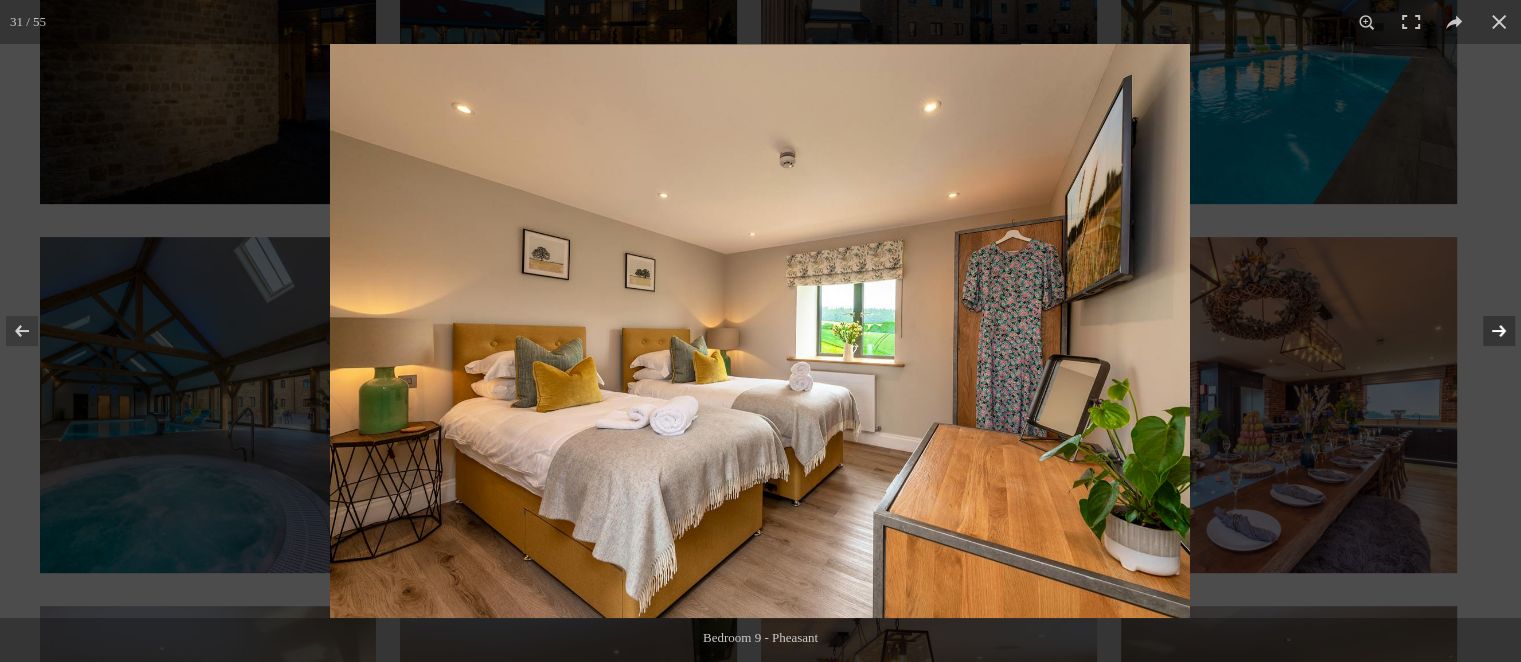 click at bounding box center [1486, 331] 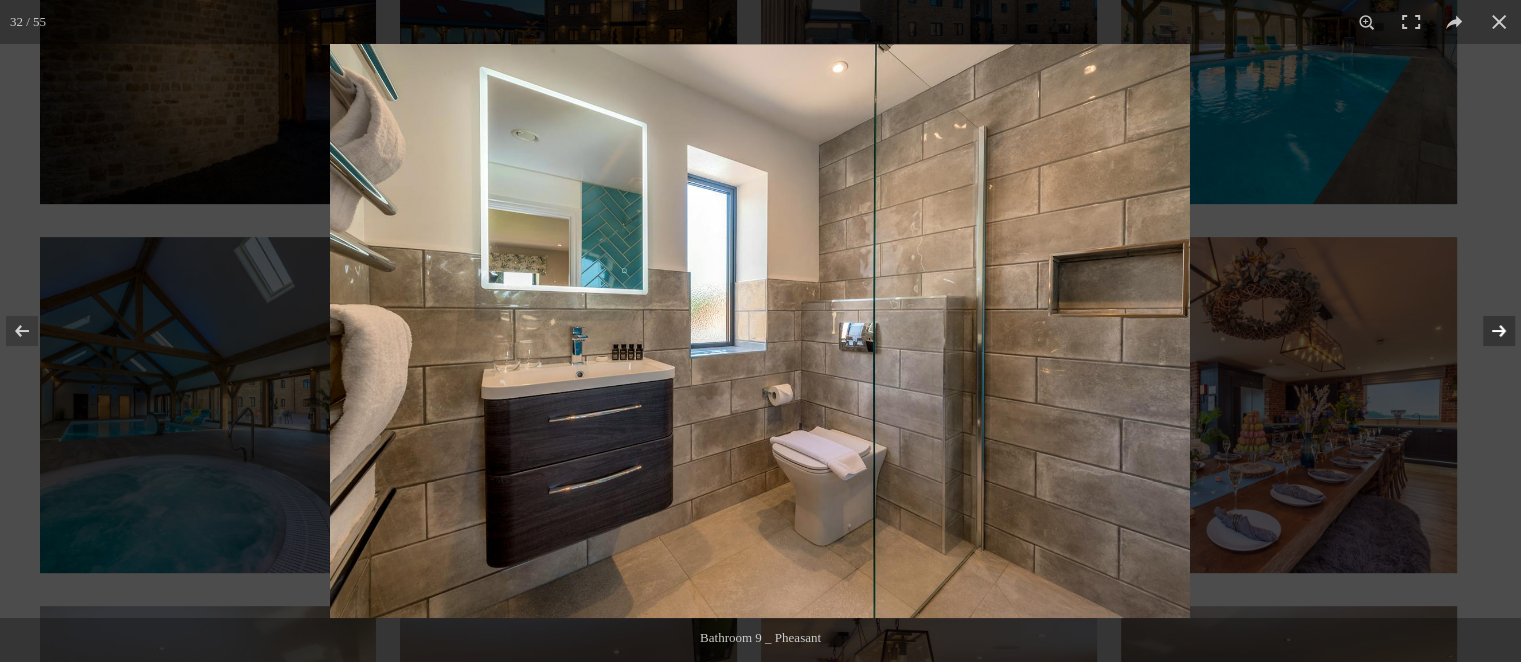 click at bounding box center [1486, 331] 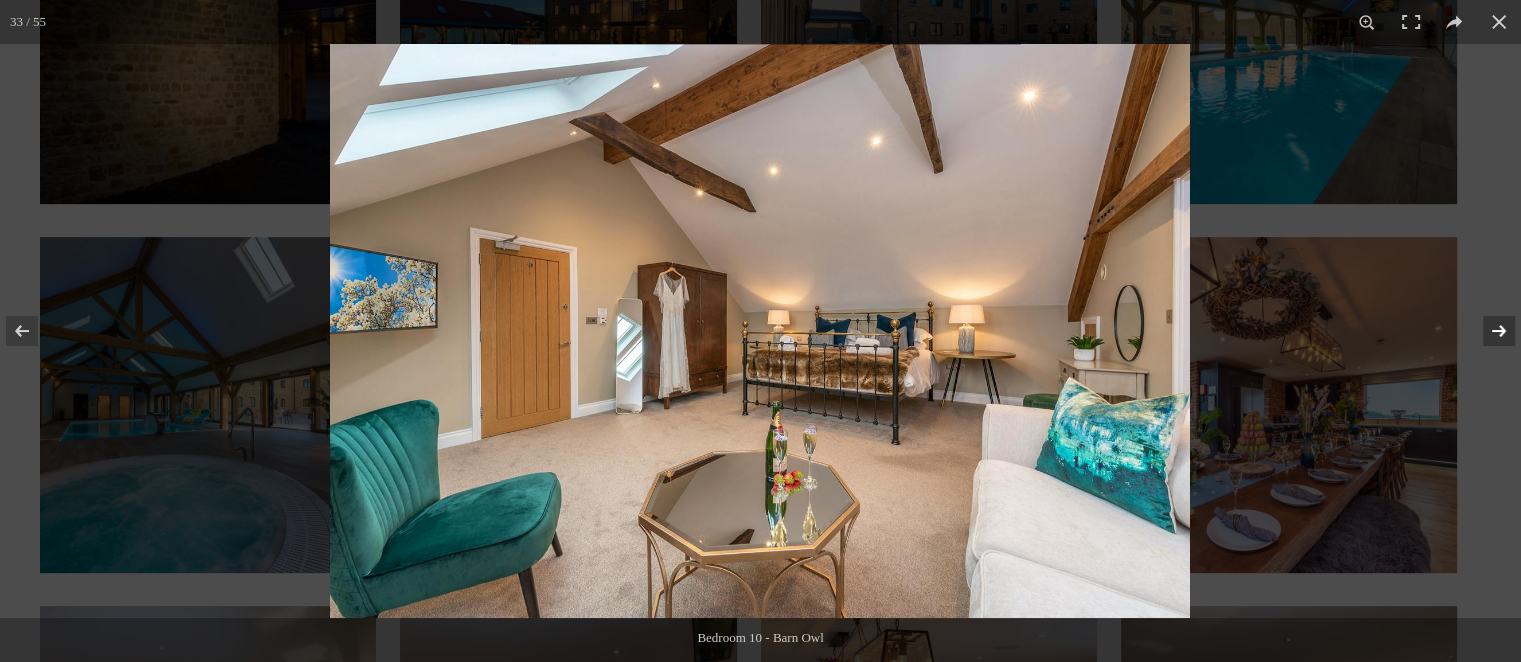 click at bounding box center (1486, 331) 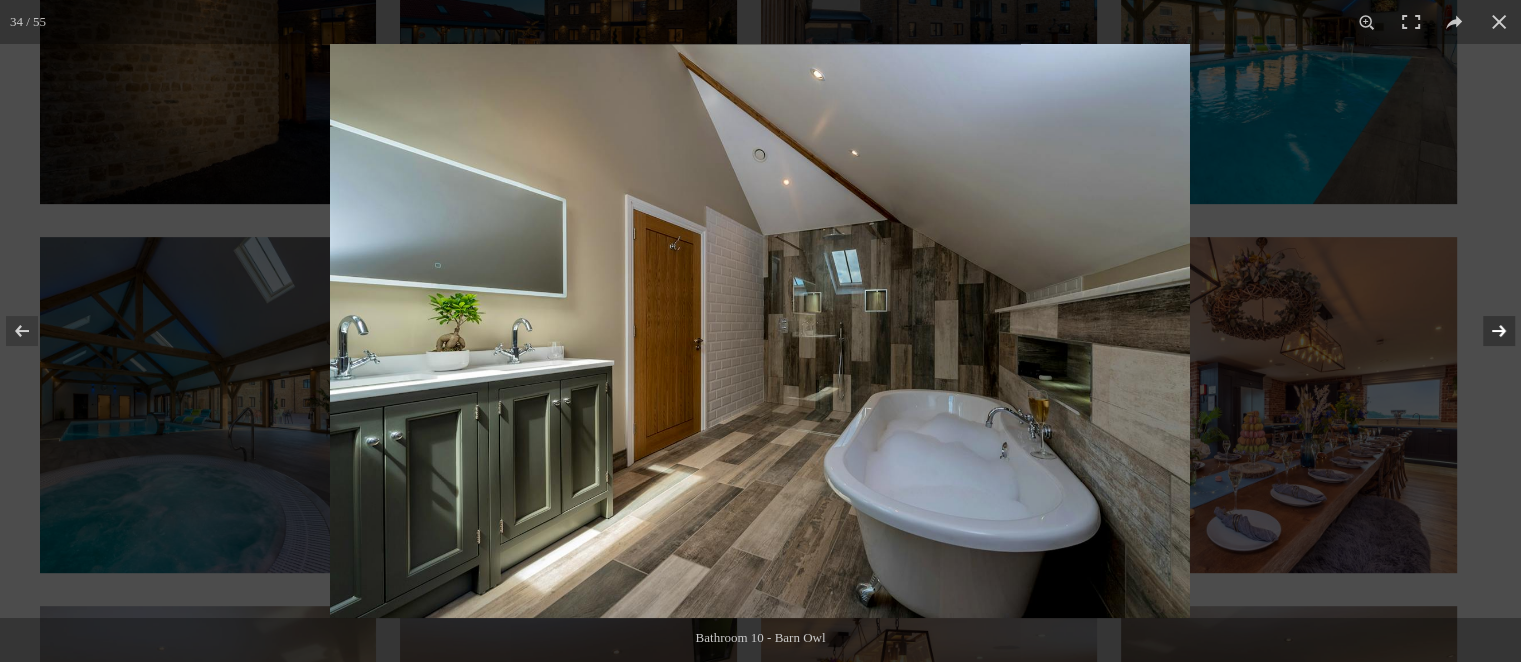 click at bounding box center [1486, 331] 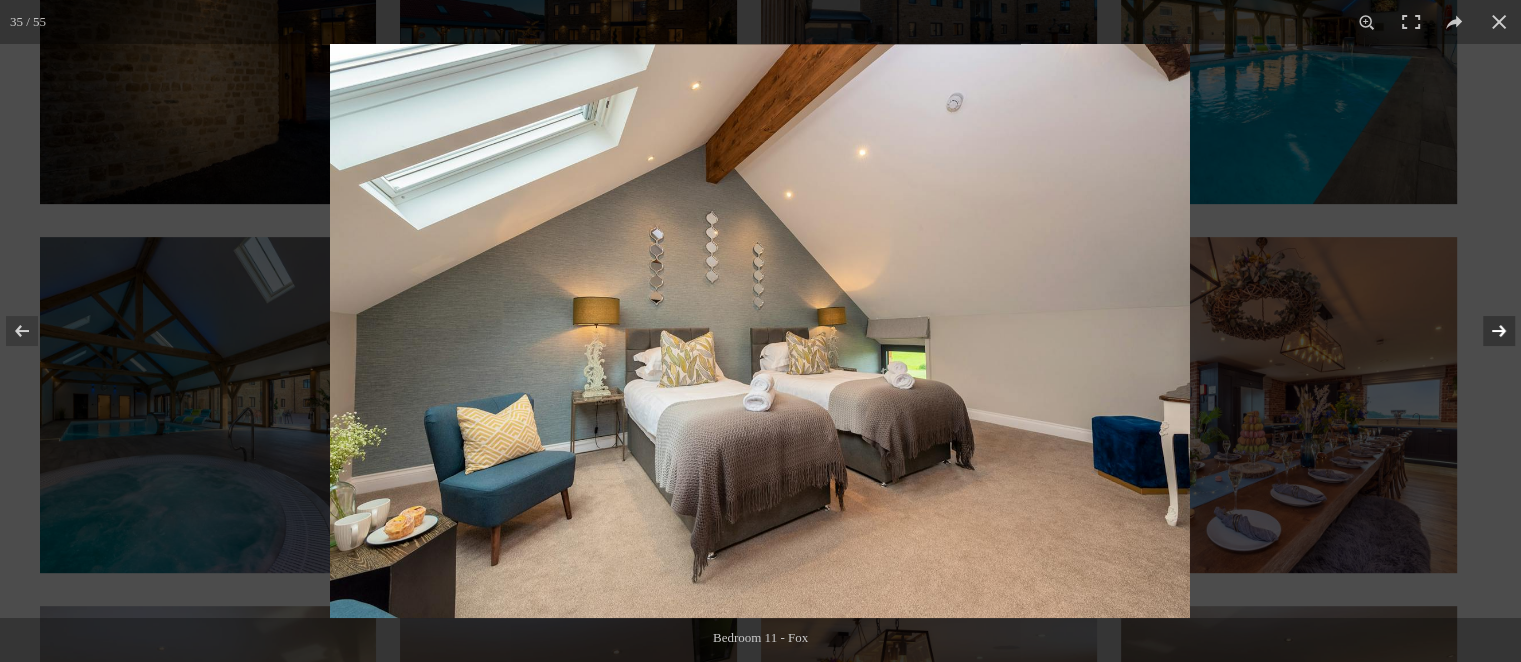 click at bounding box center (1486, 331) 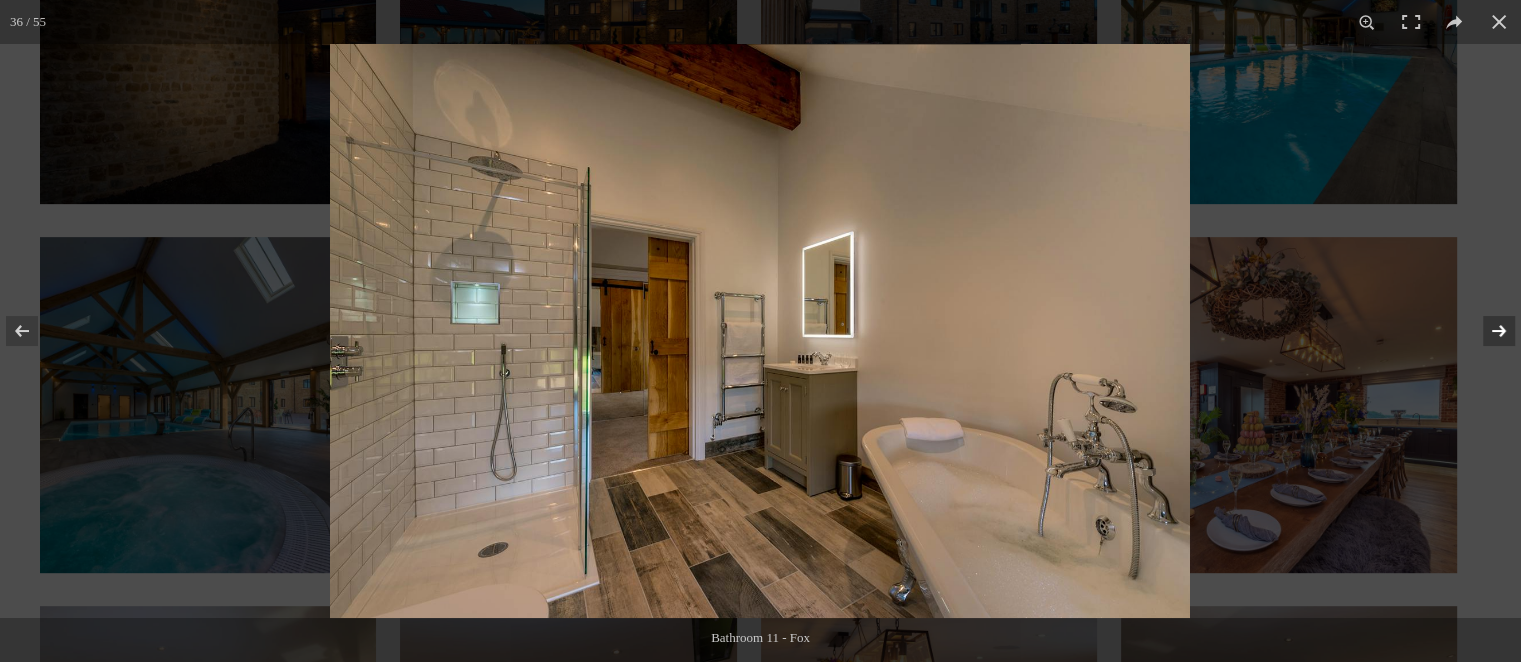 click at bounding box center (1486, 331) 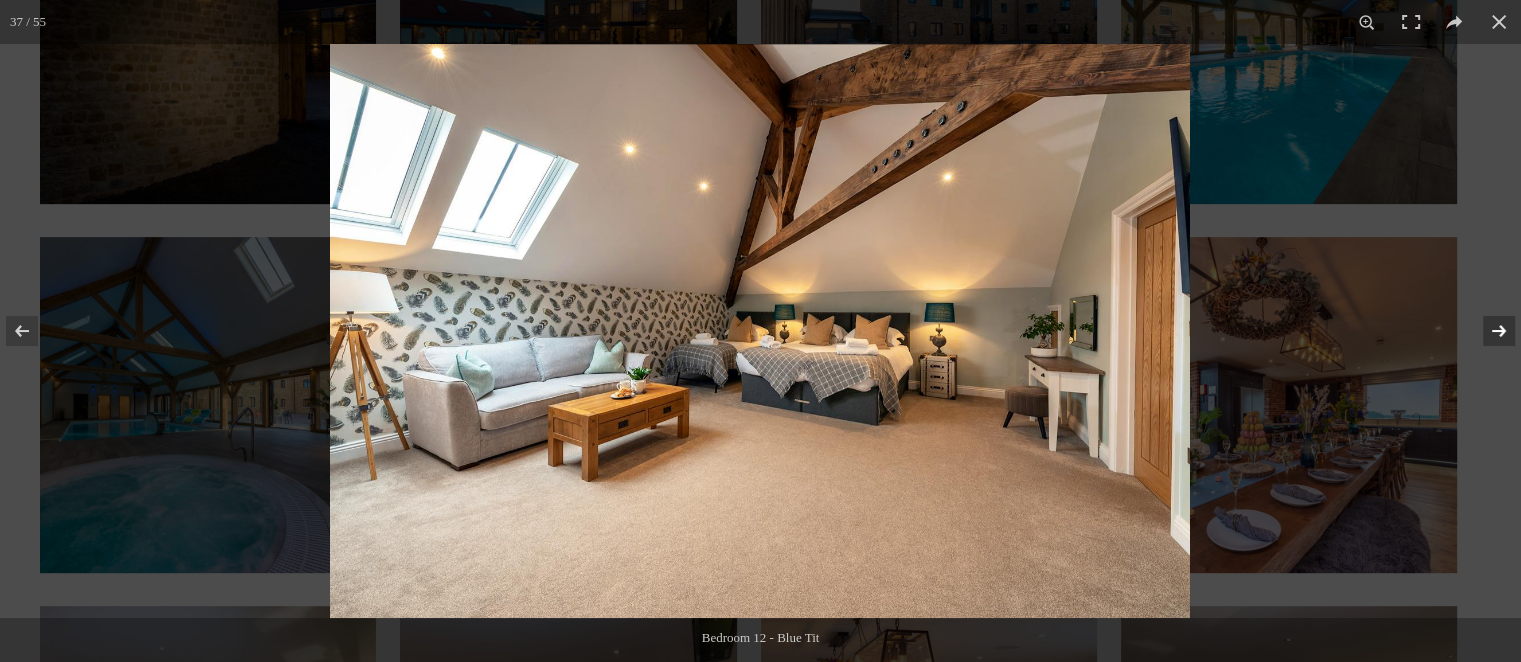 click at bounding box center (1486, 331) 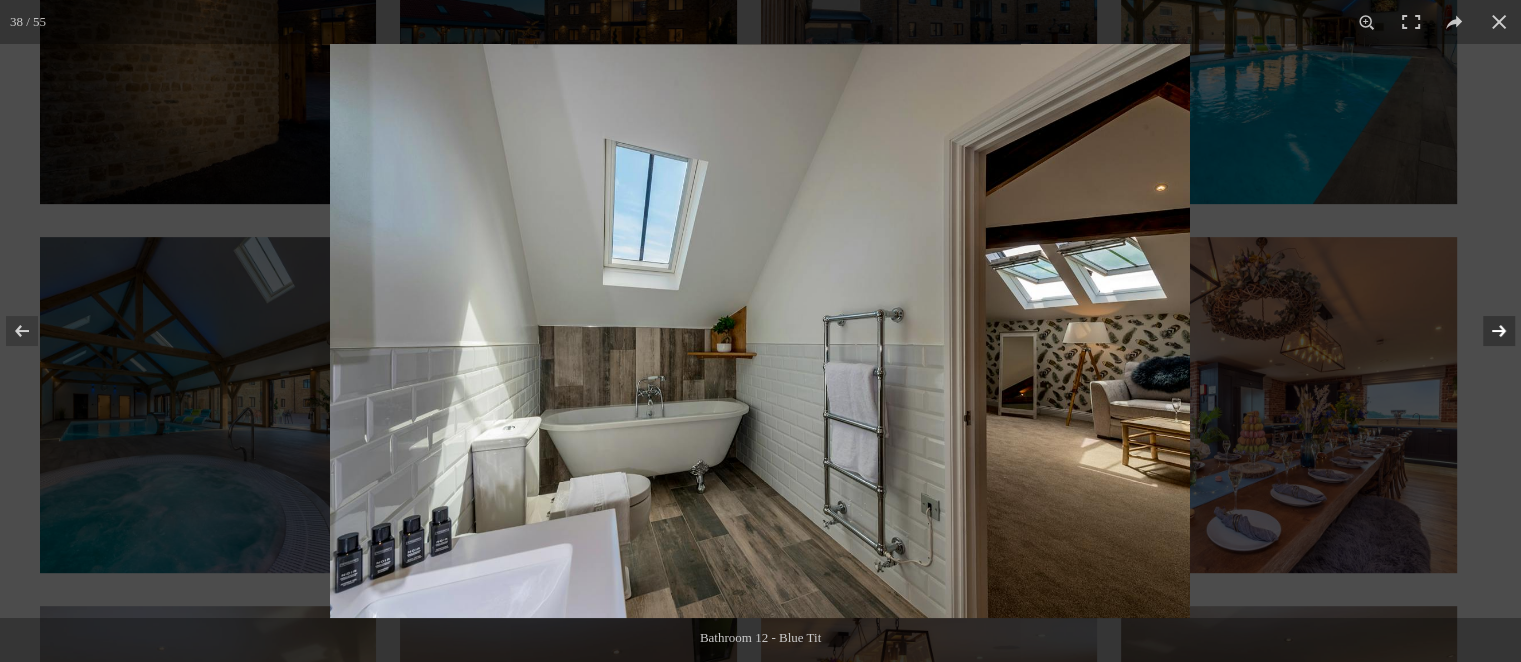 click at bounding box center [1486, 331] 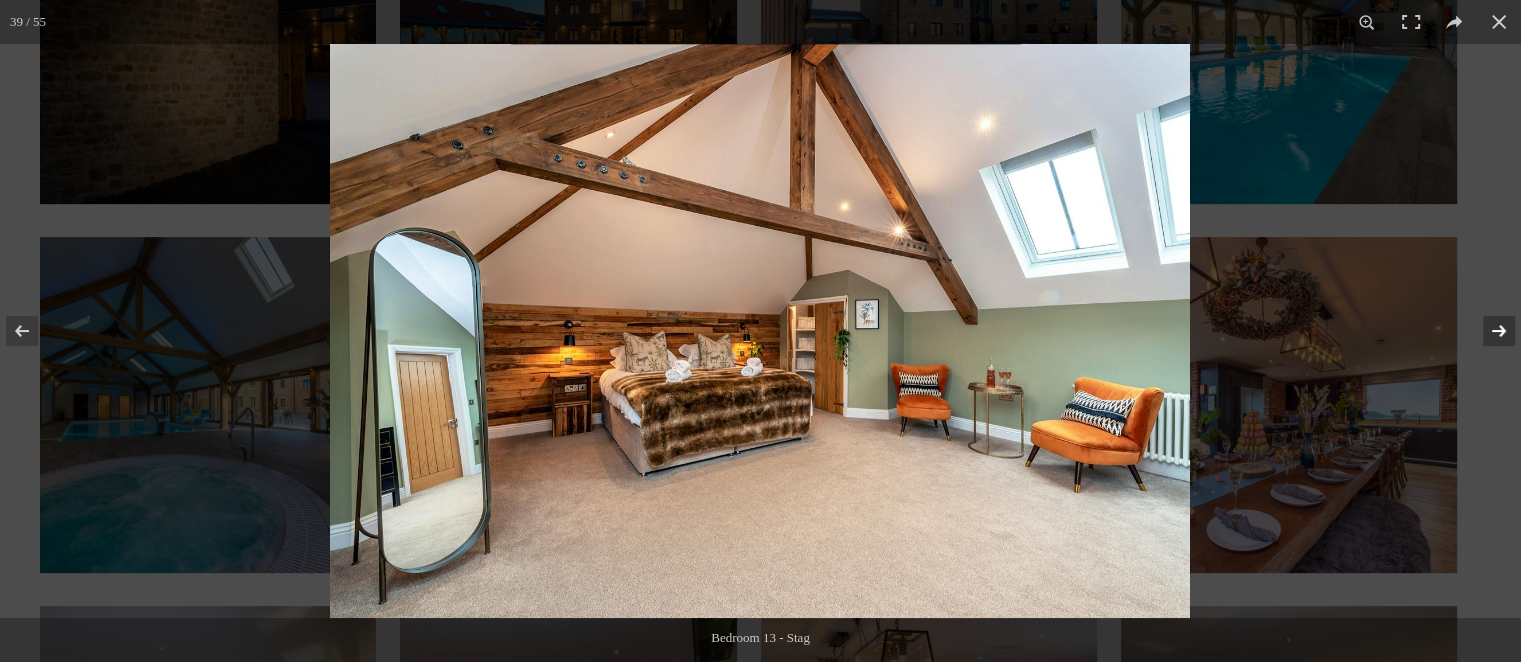 click at bounding box center (1486, 331) 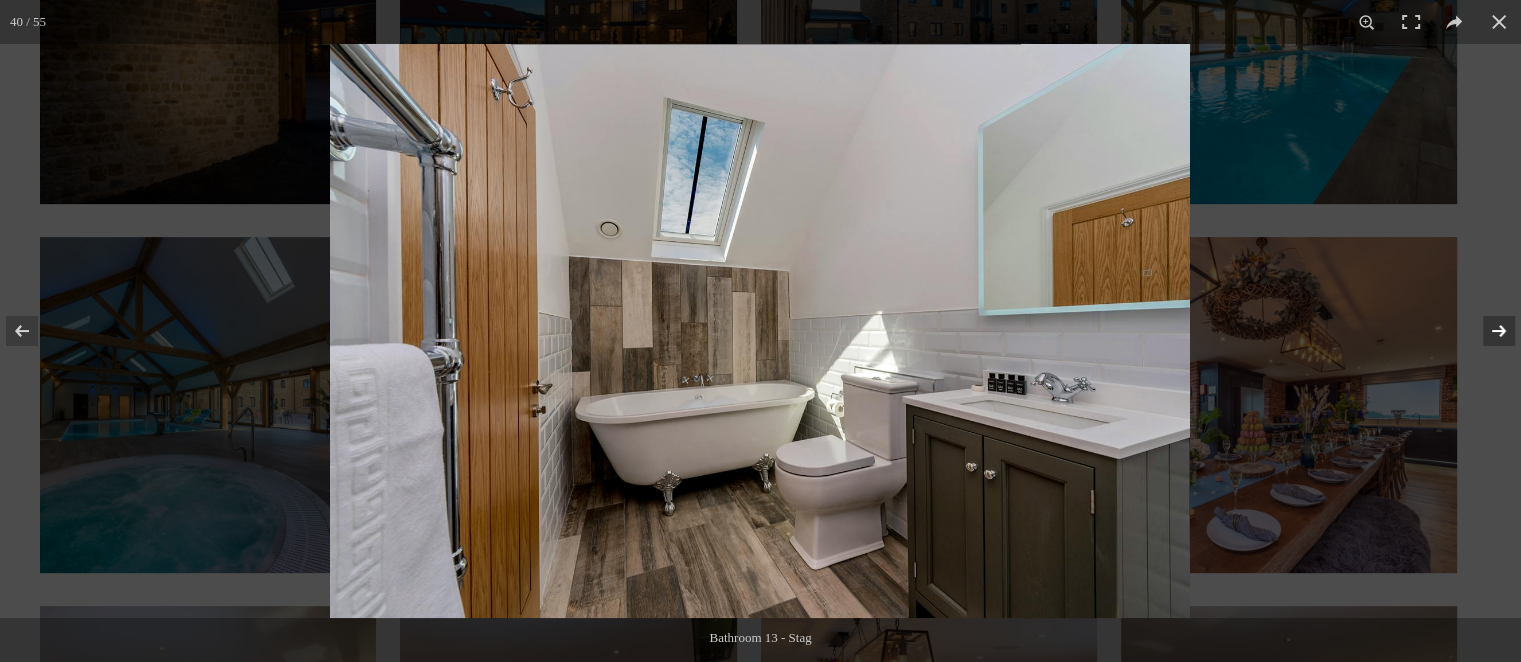 click at bounding box center (1486, 331) 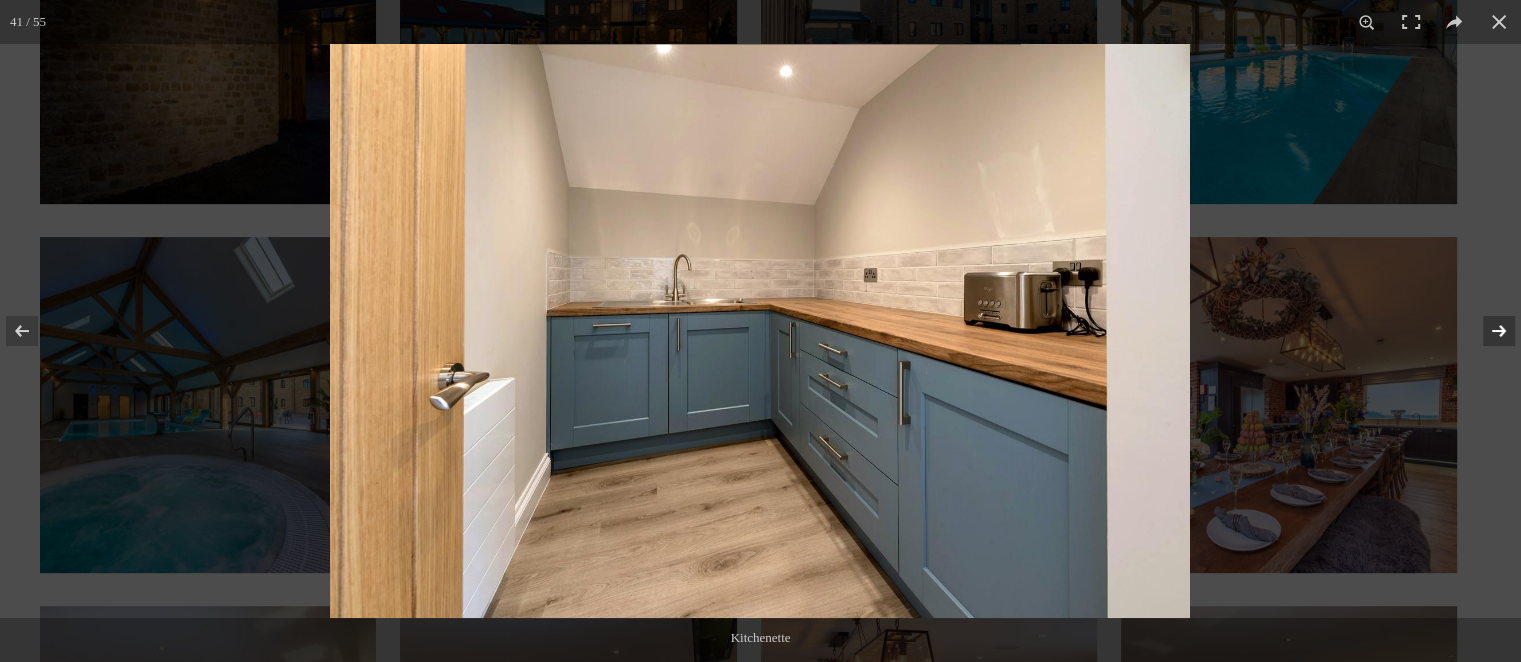 click at bounding box center [1486, 331] 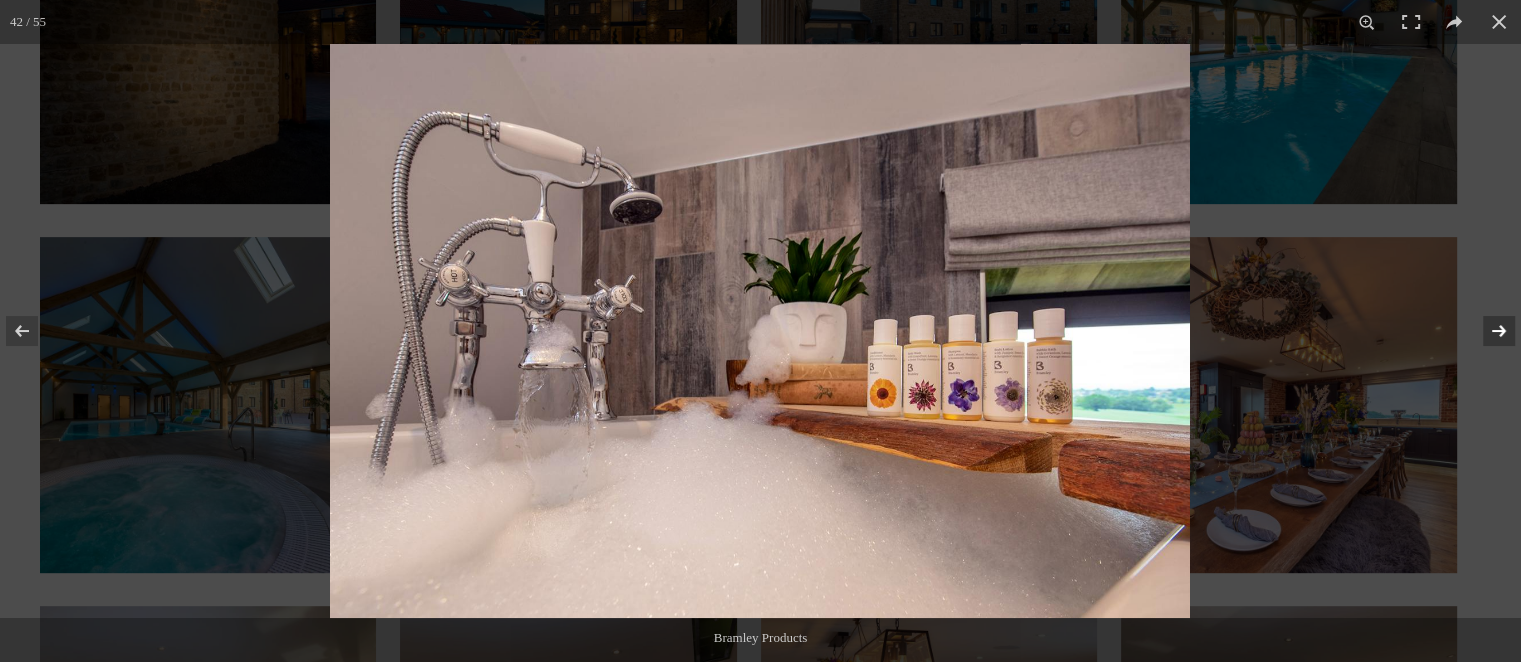 click at bounding box center [1486, 331] 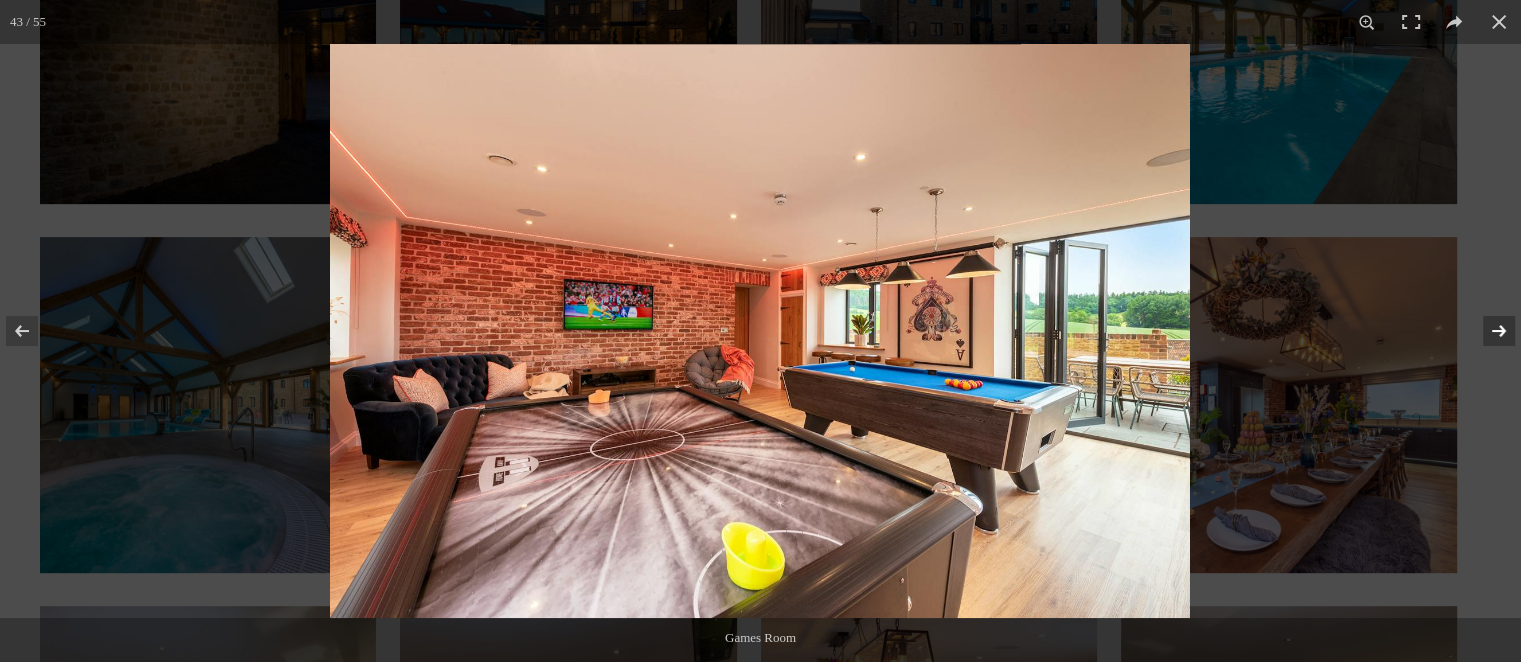 click at bounding box center [1486, 331] 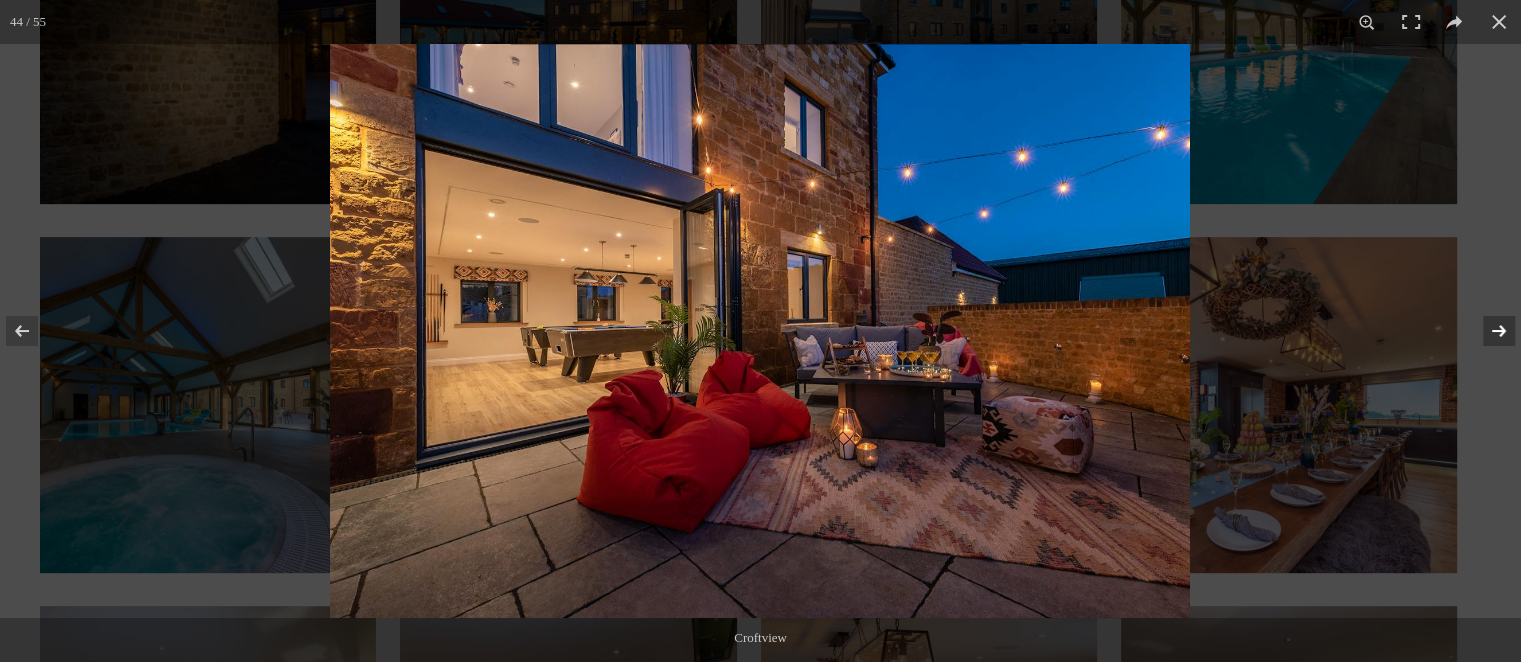 click at bounding box center [1486, 331] 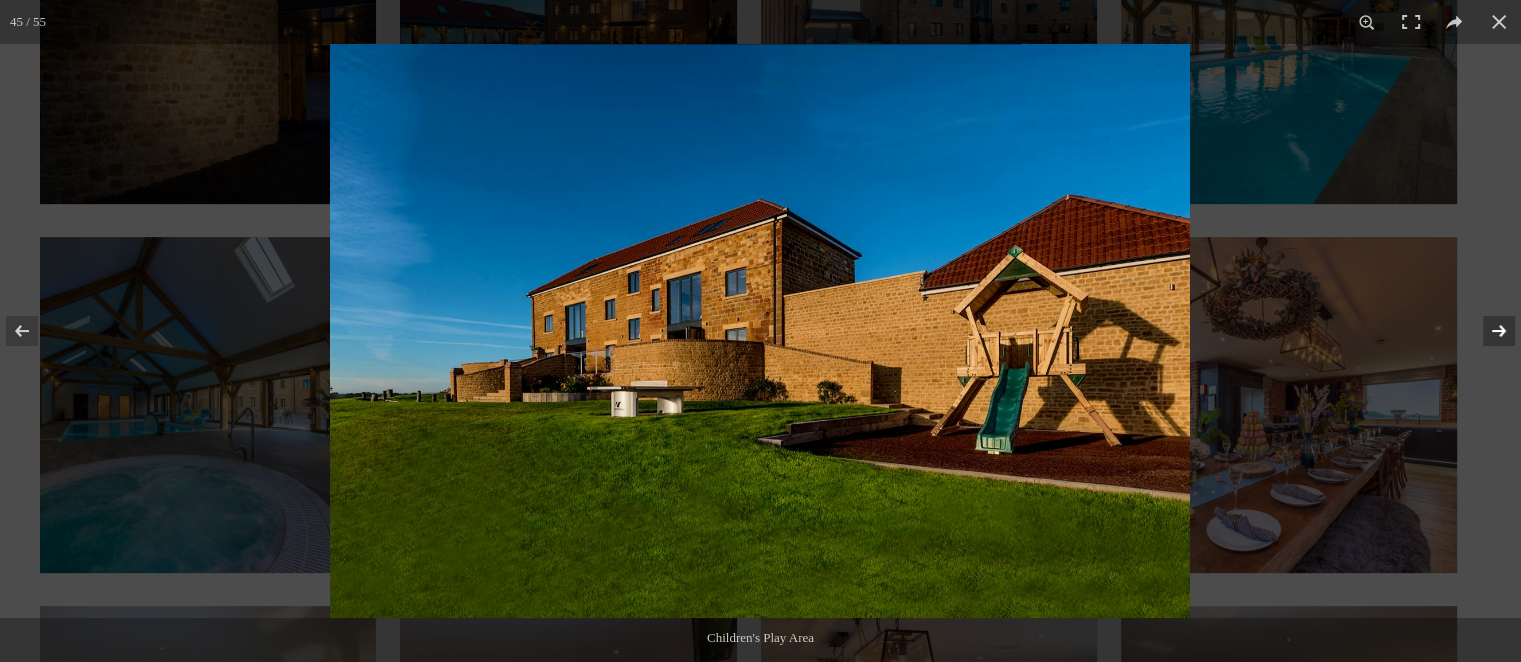 click at bounding box center [1486, 331] 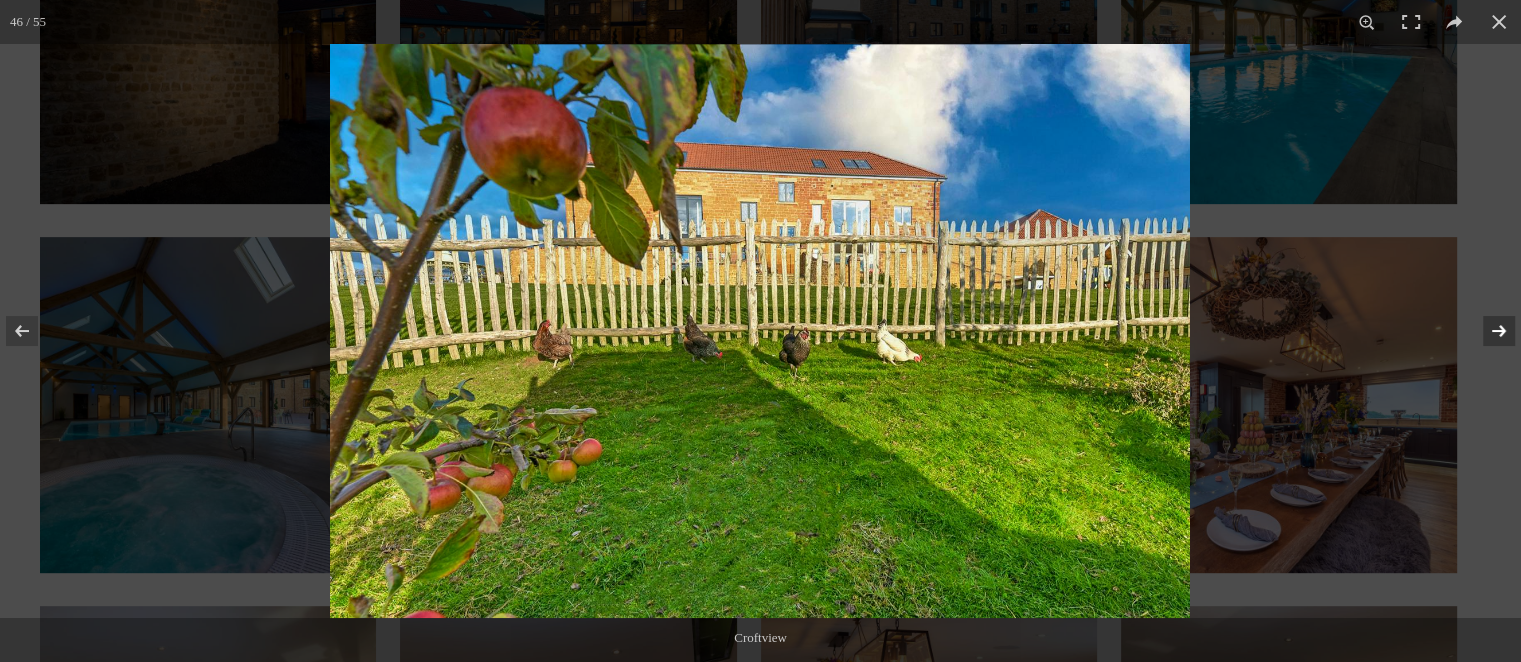 click at bounding box center [1486, 331] 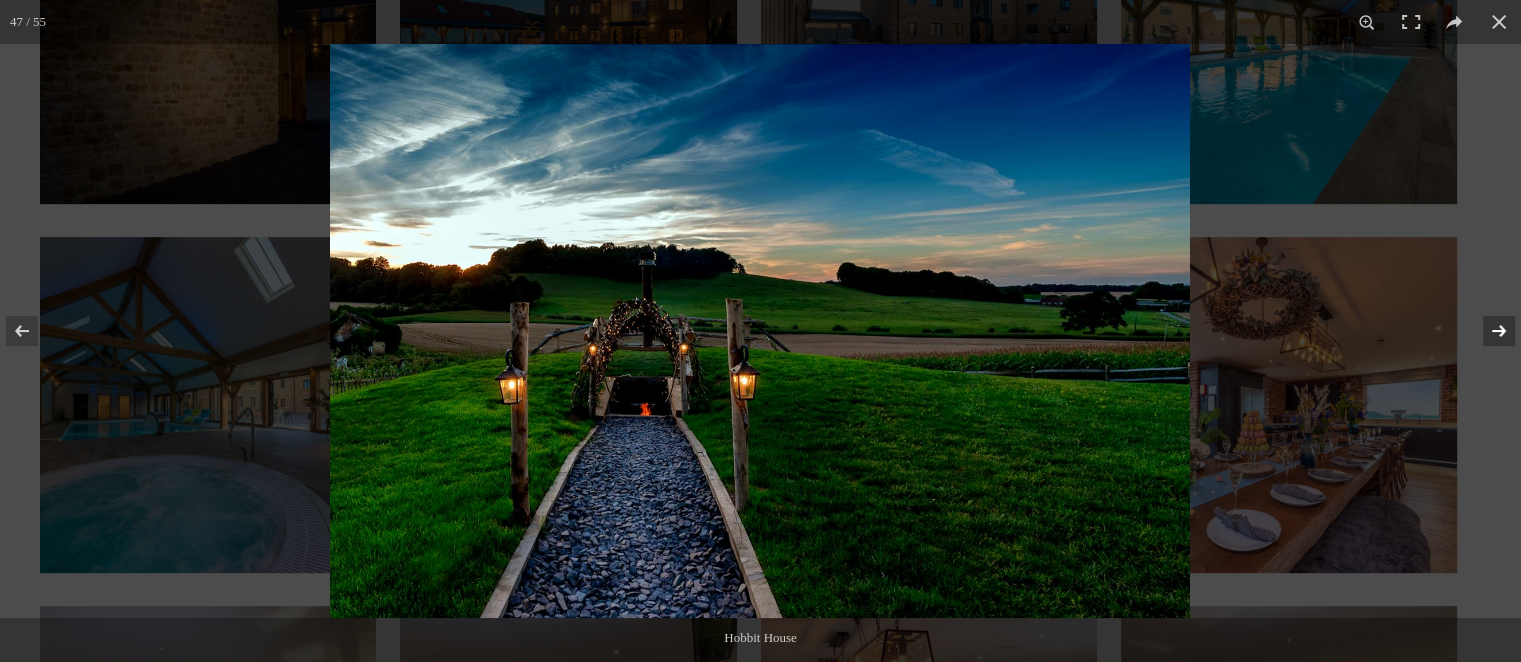 click at bounding box center [1486, 331] 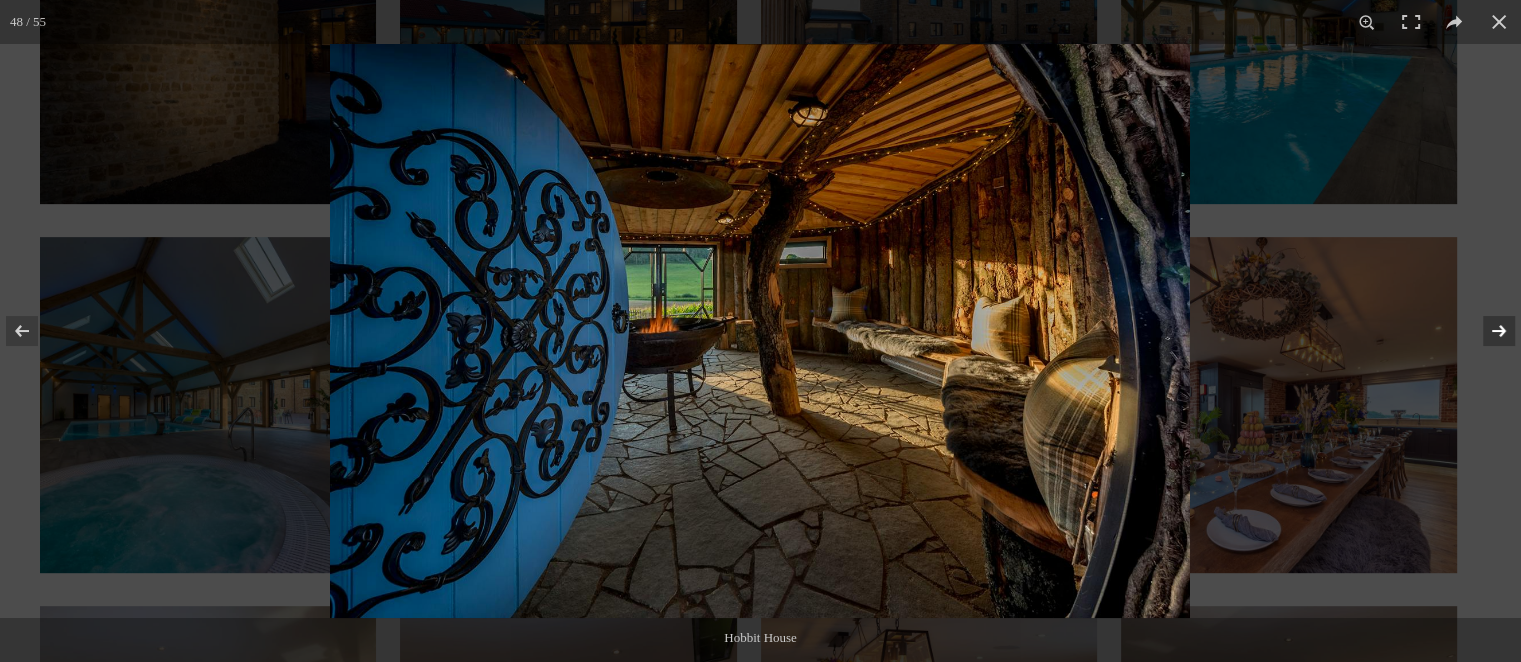 click at bounding box center (1486, 331) 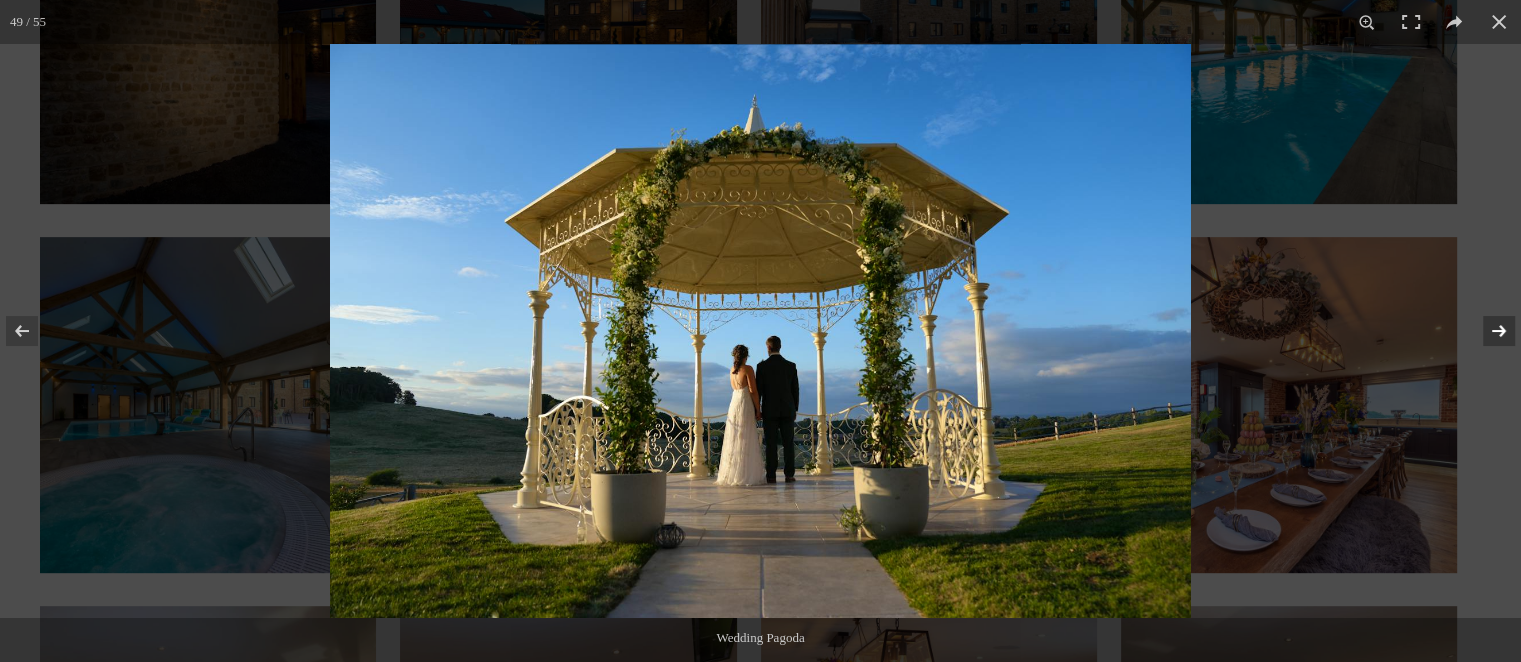 click at bounding box center (1486, 331) 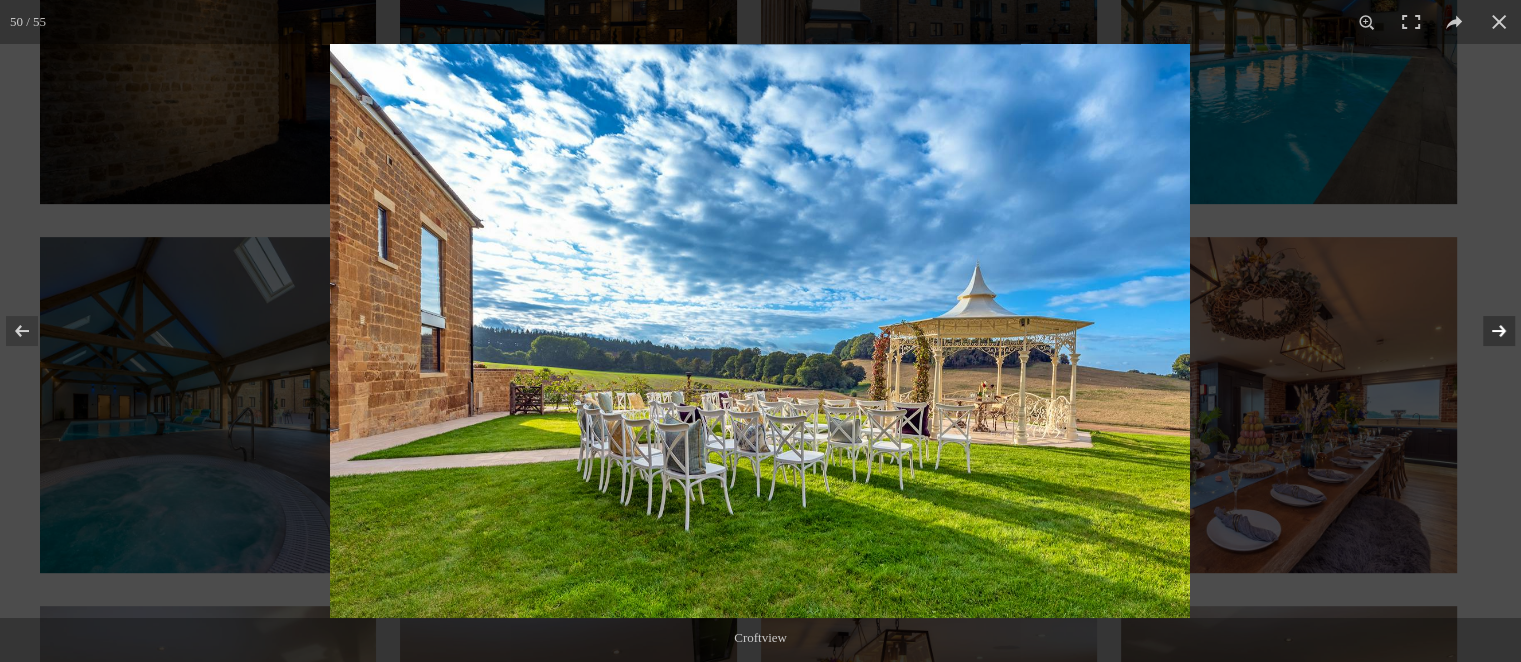 click at bounding box center (1486, 331) 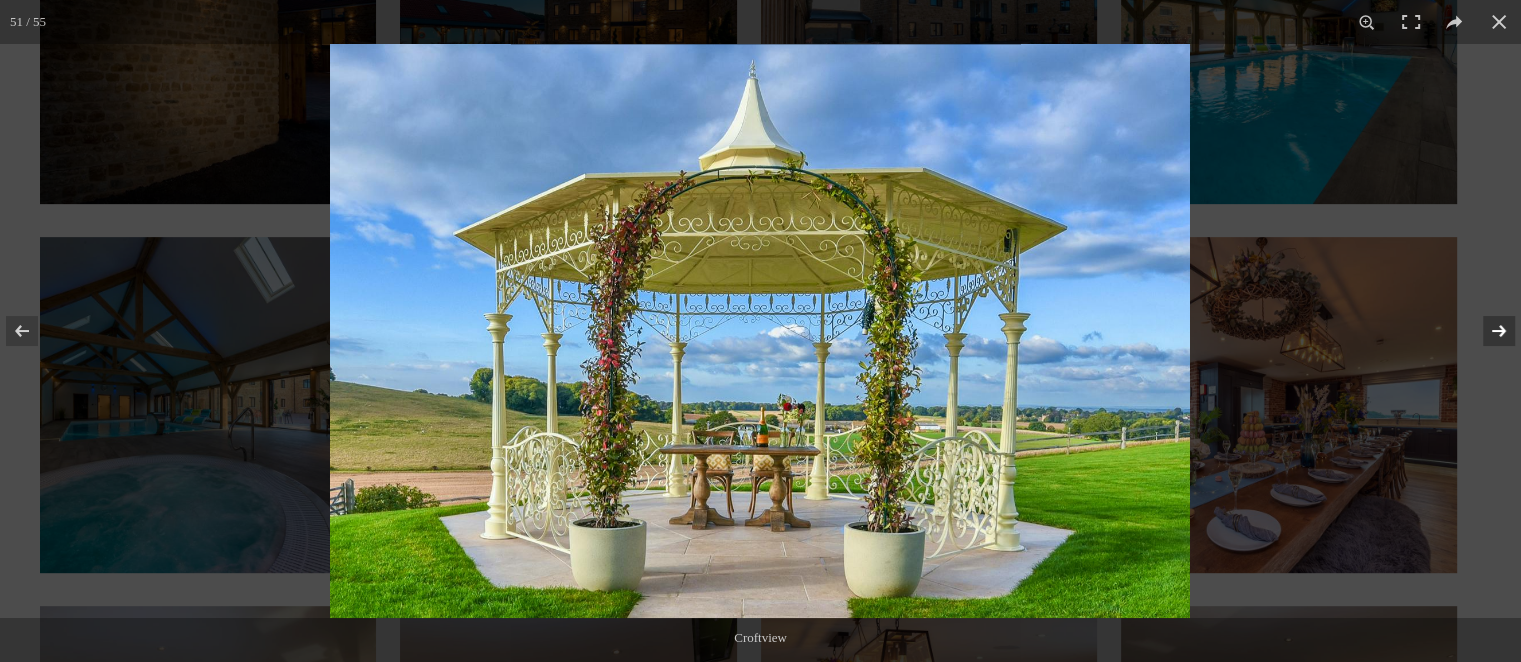 click at bounding box center (1486, 331) 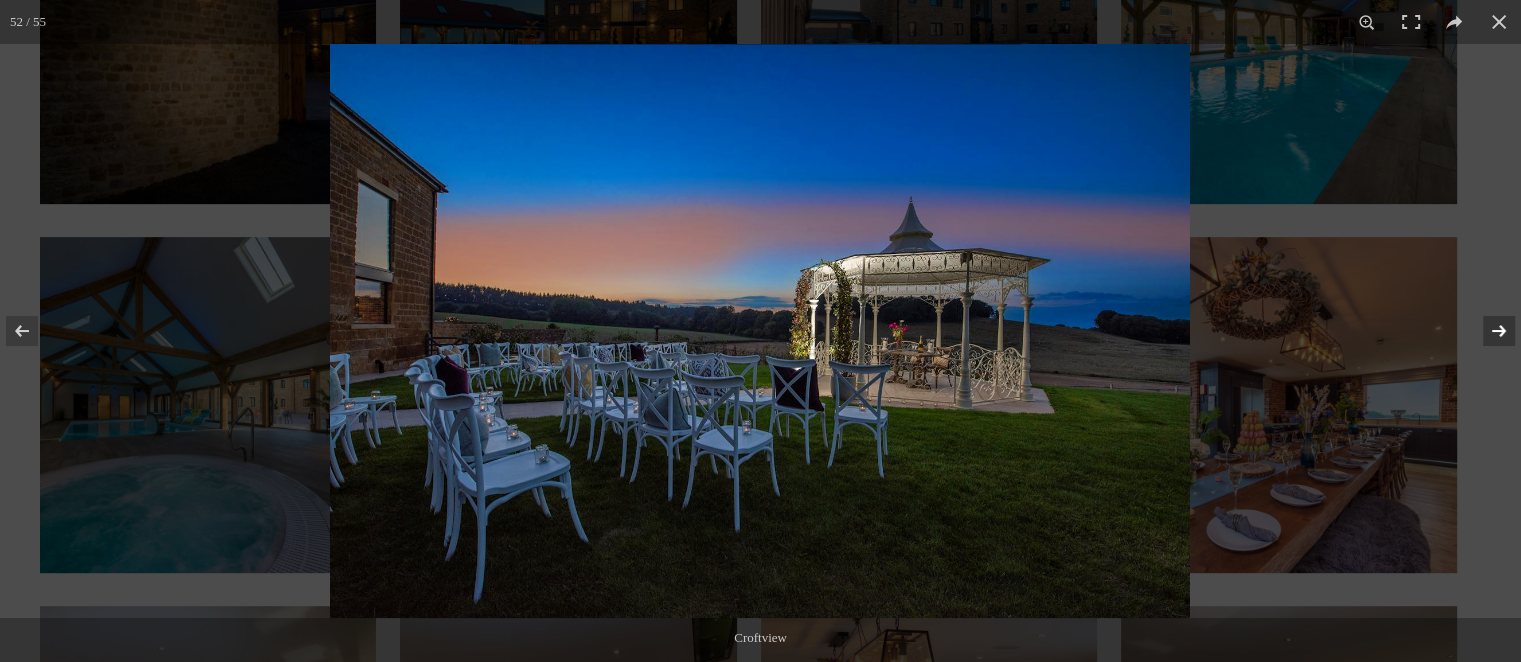 click at bounding box center (1486, 331) 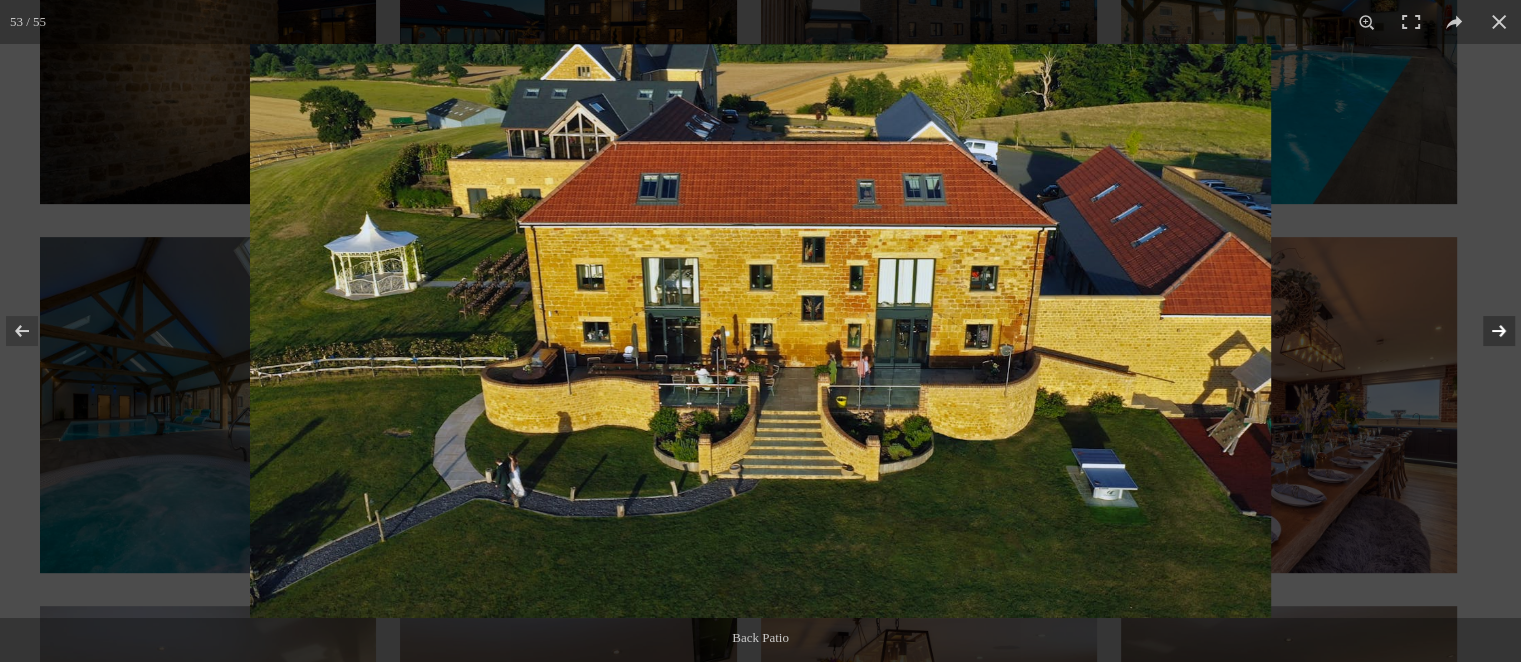 click at bounding box center [1486, 331] 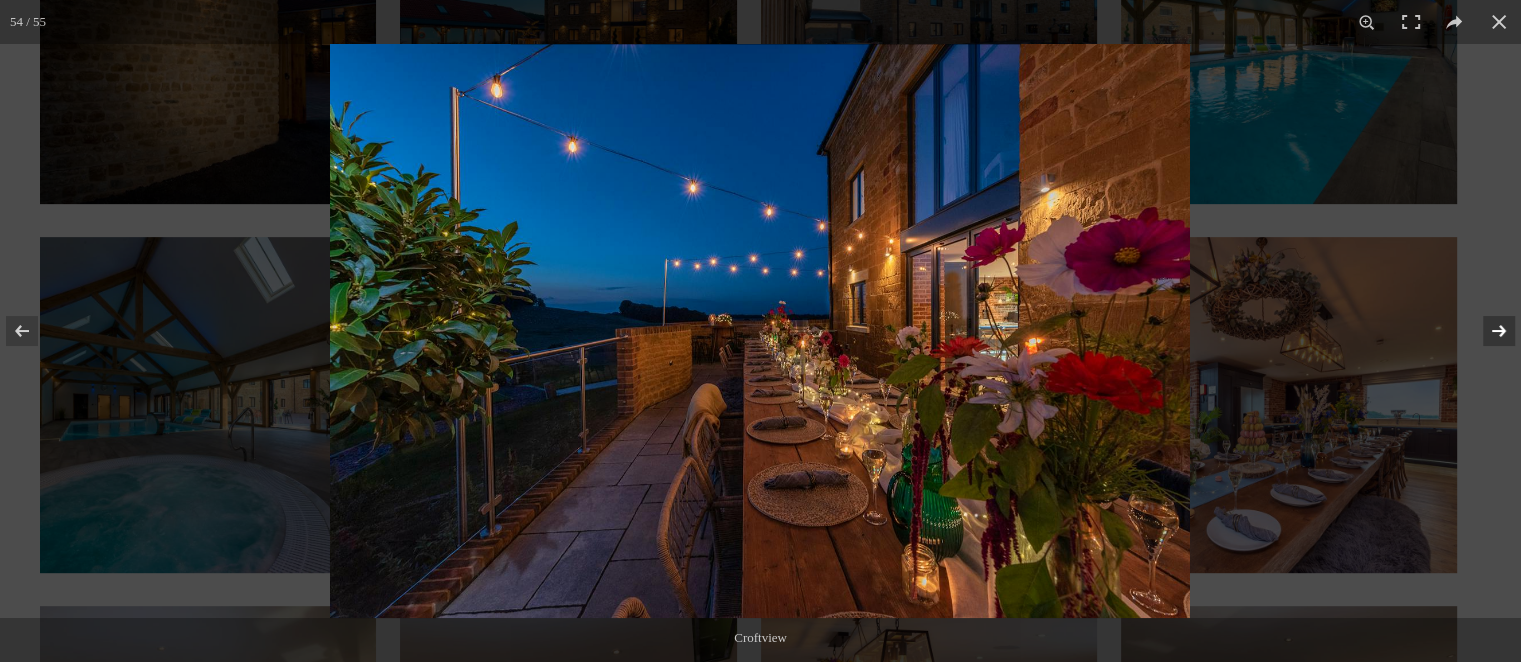 click at bounding box center (1486, 331) 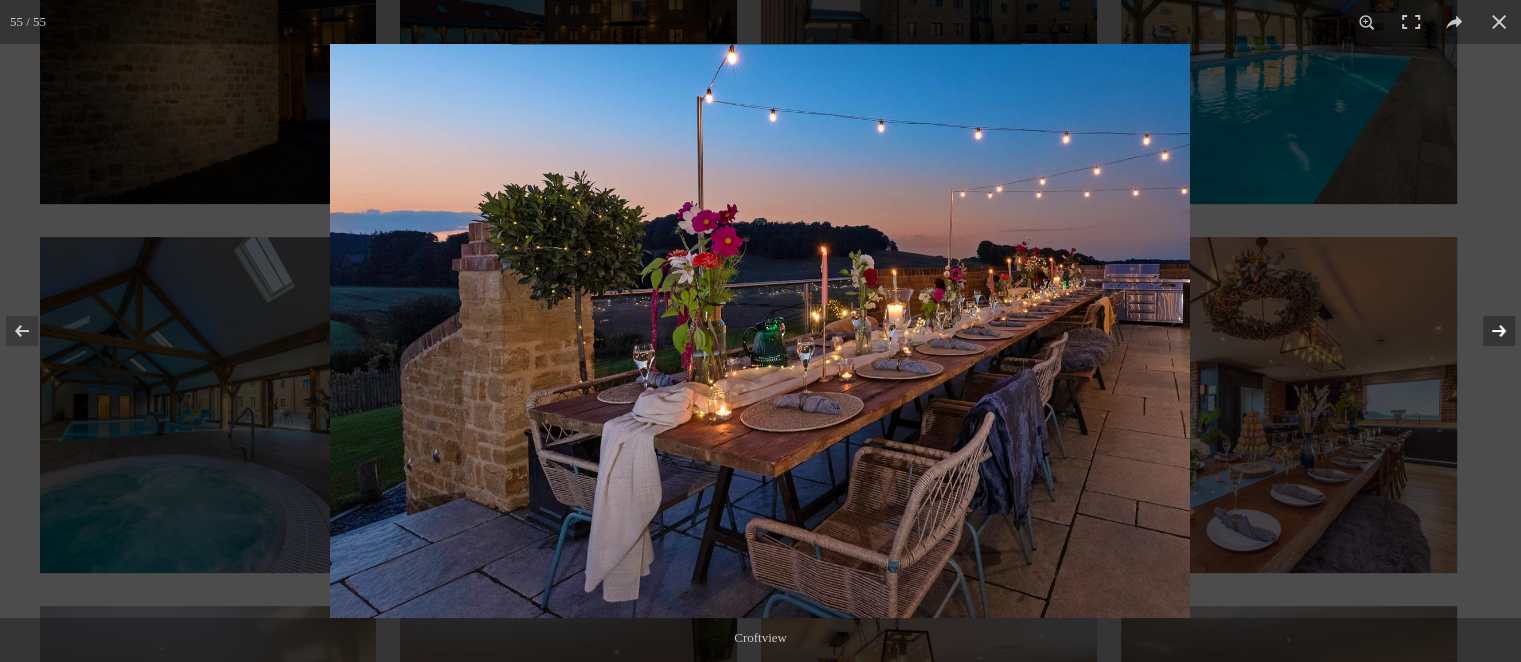 click at bounding box center [1486, 331] 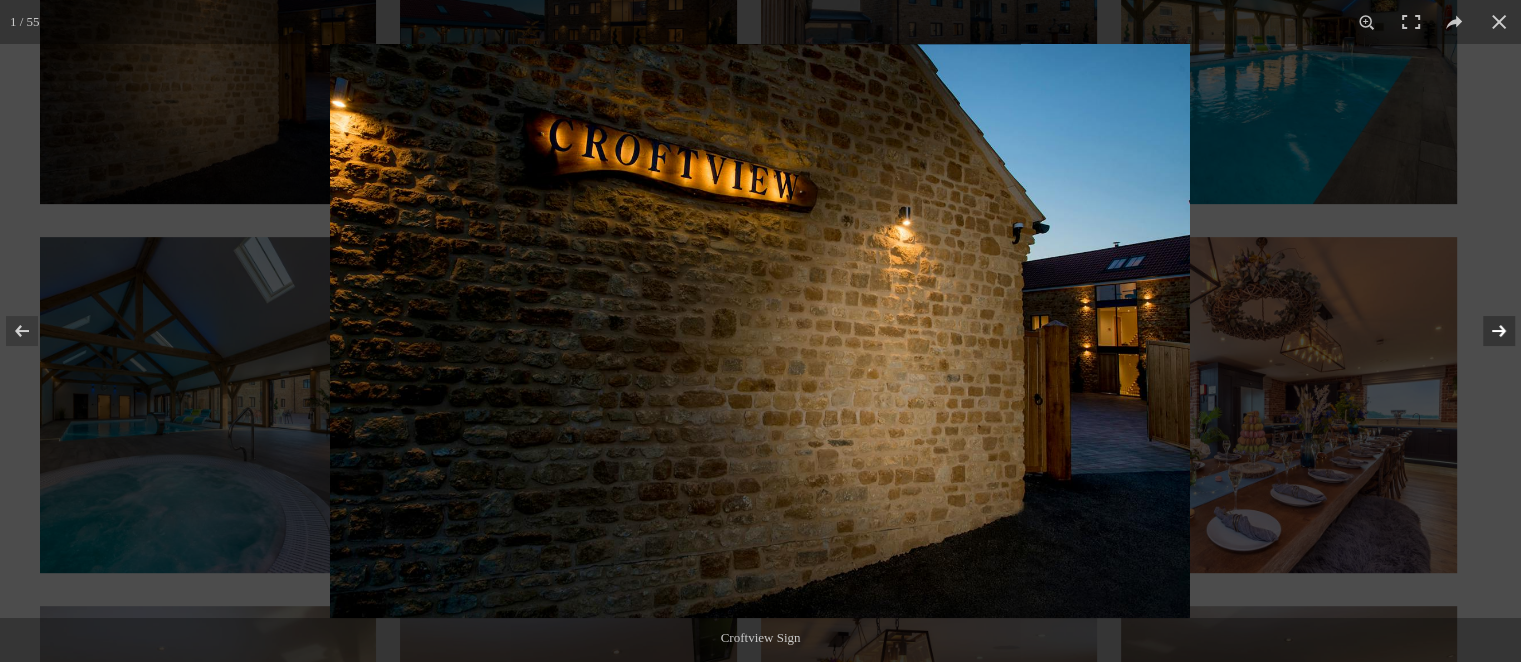 click at bounding box center [1486, 331] 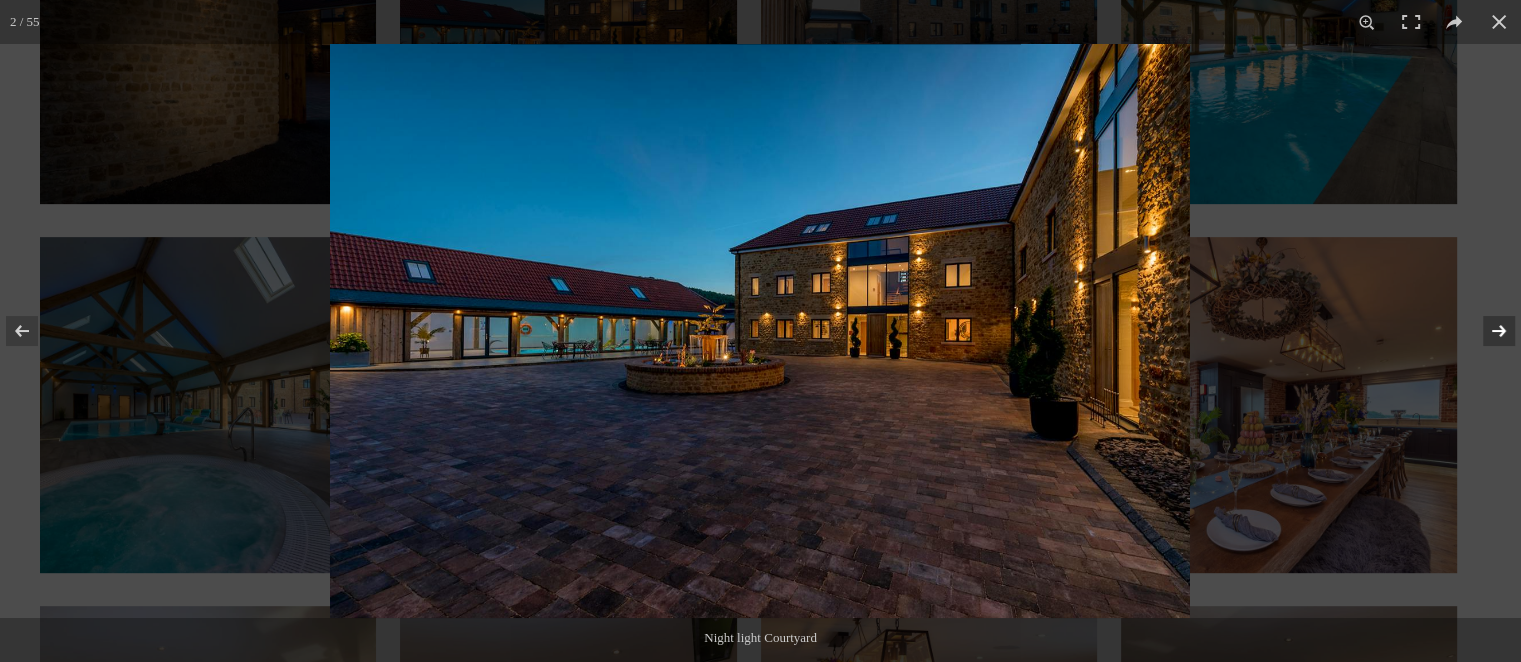 click at bounding box center [1486, 331] 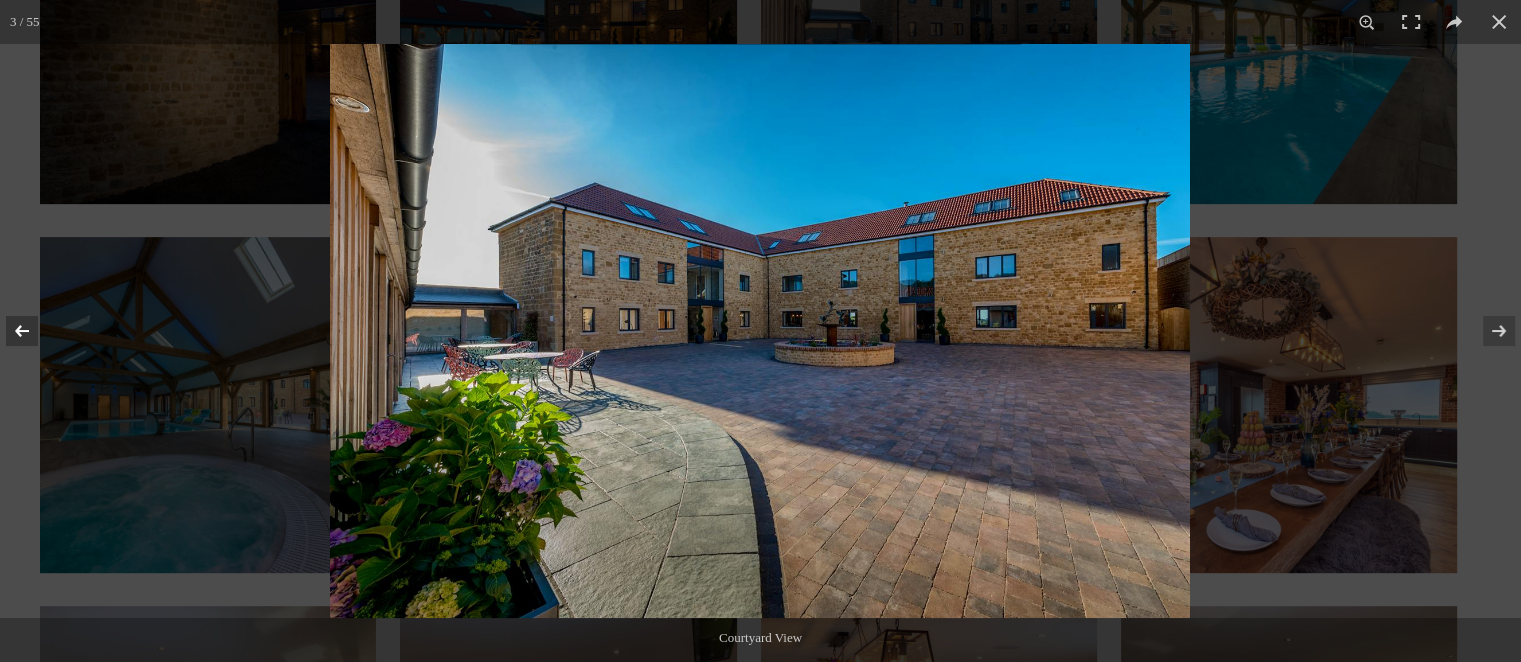 click at bounding box center [35, 331] 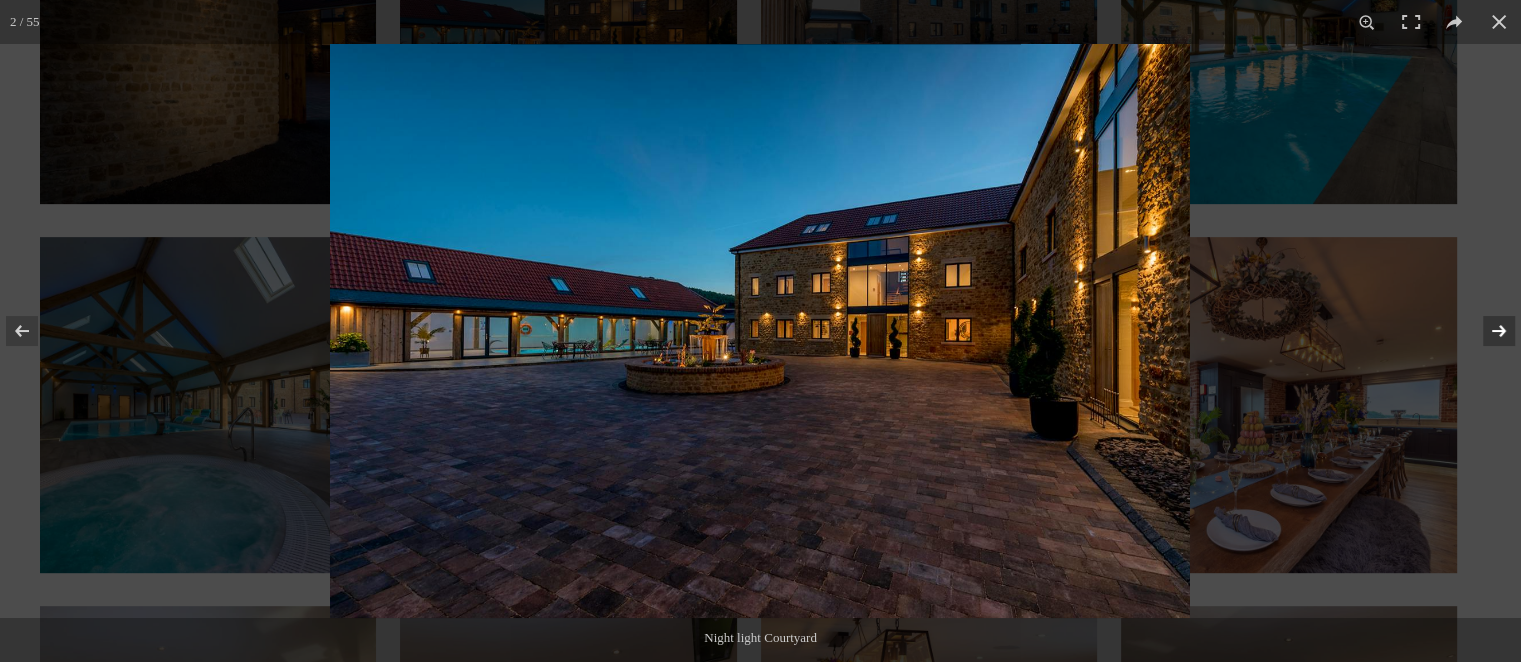 click at bounding box center [1486, 331] 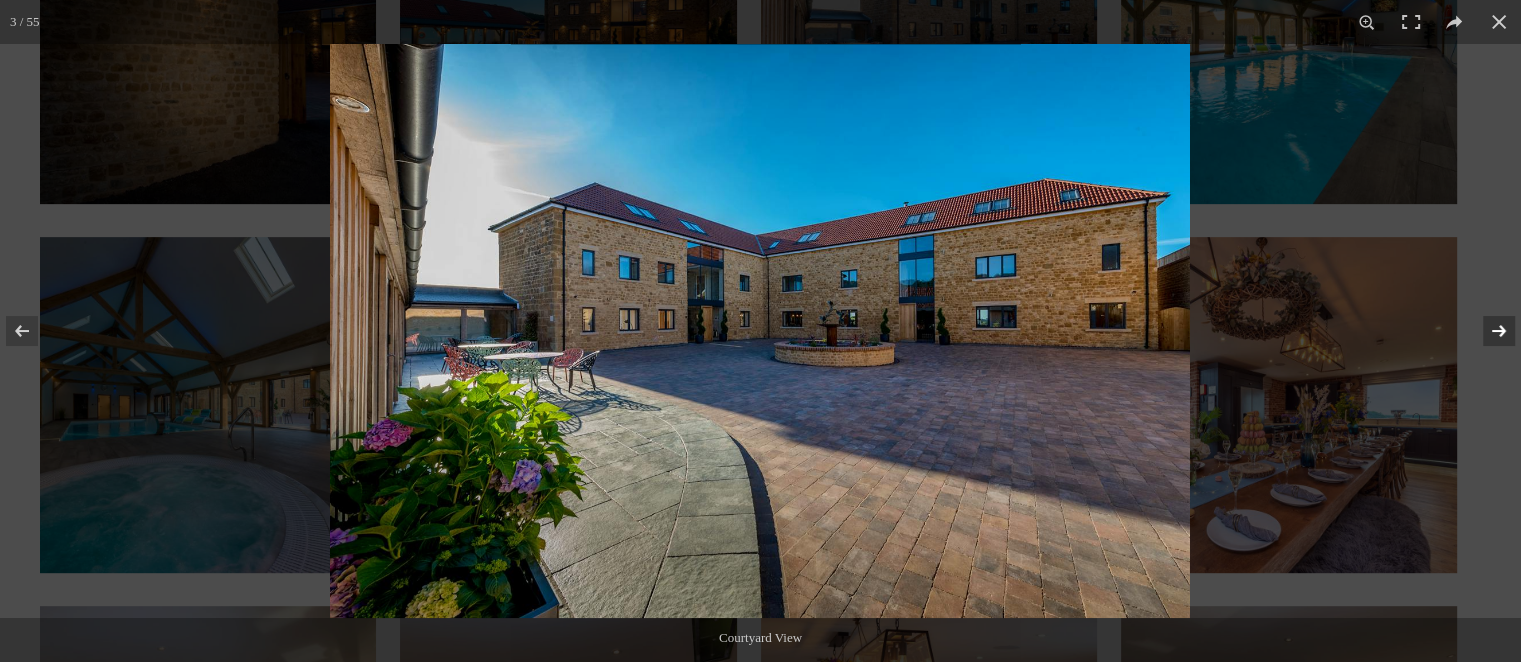 scroll, scrollTop: 1410, scrollLeft: 0, axis: vertical 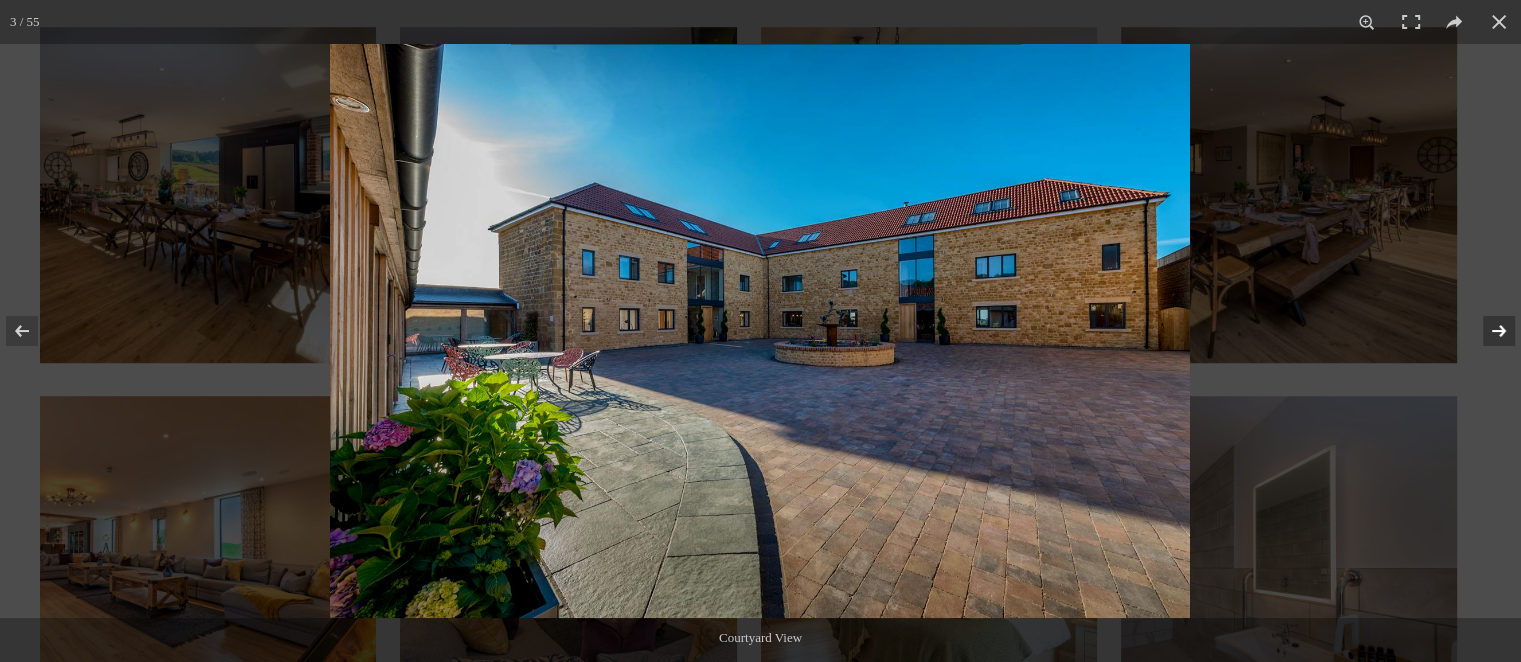 click at bounding box center [1486, 331] 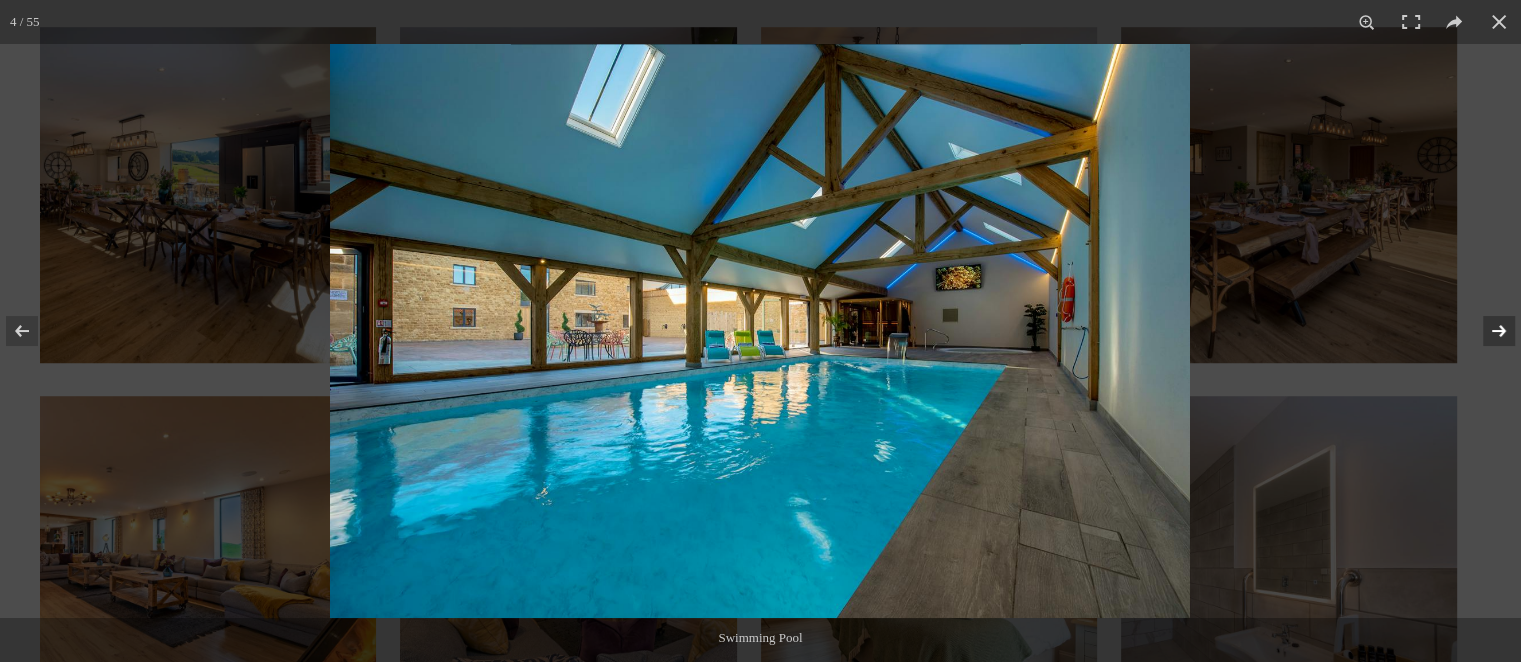 click at bounding box center (1486, 331) 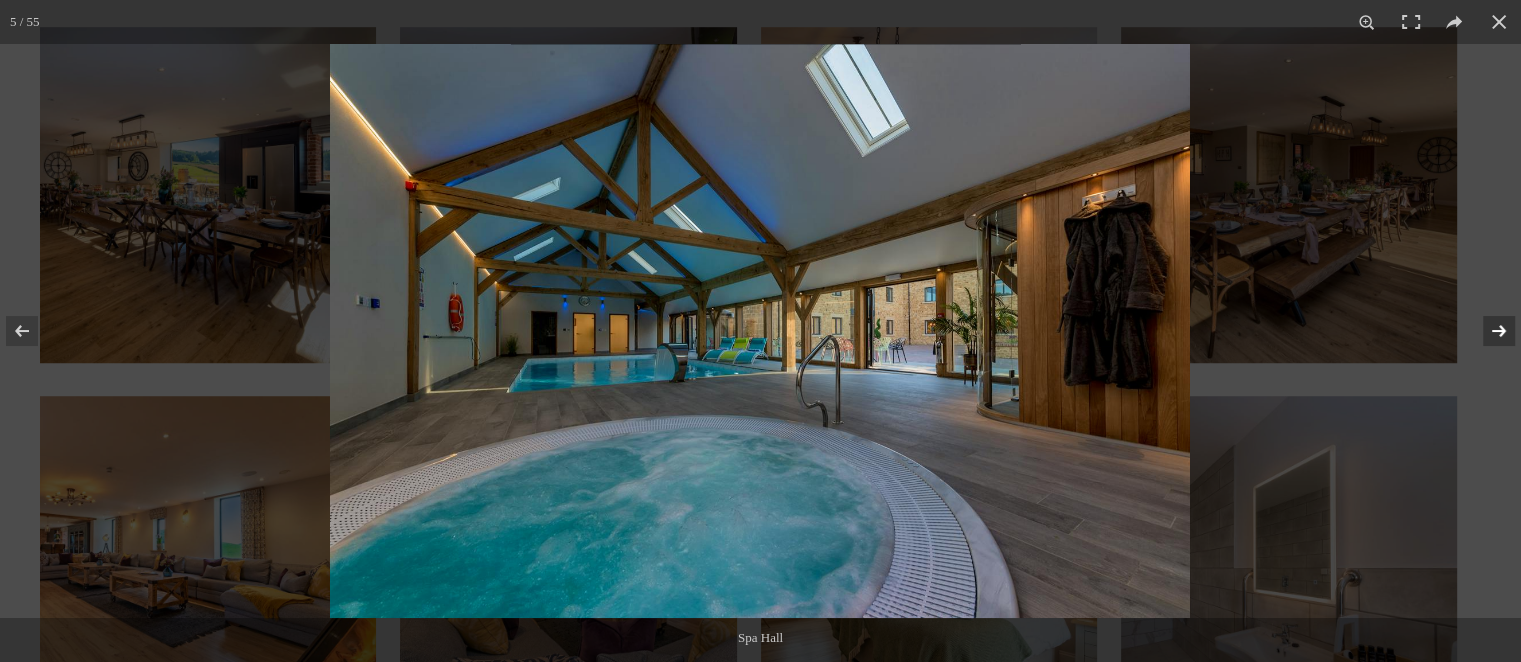 click at bounding box center [1486, 331] 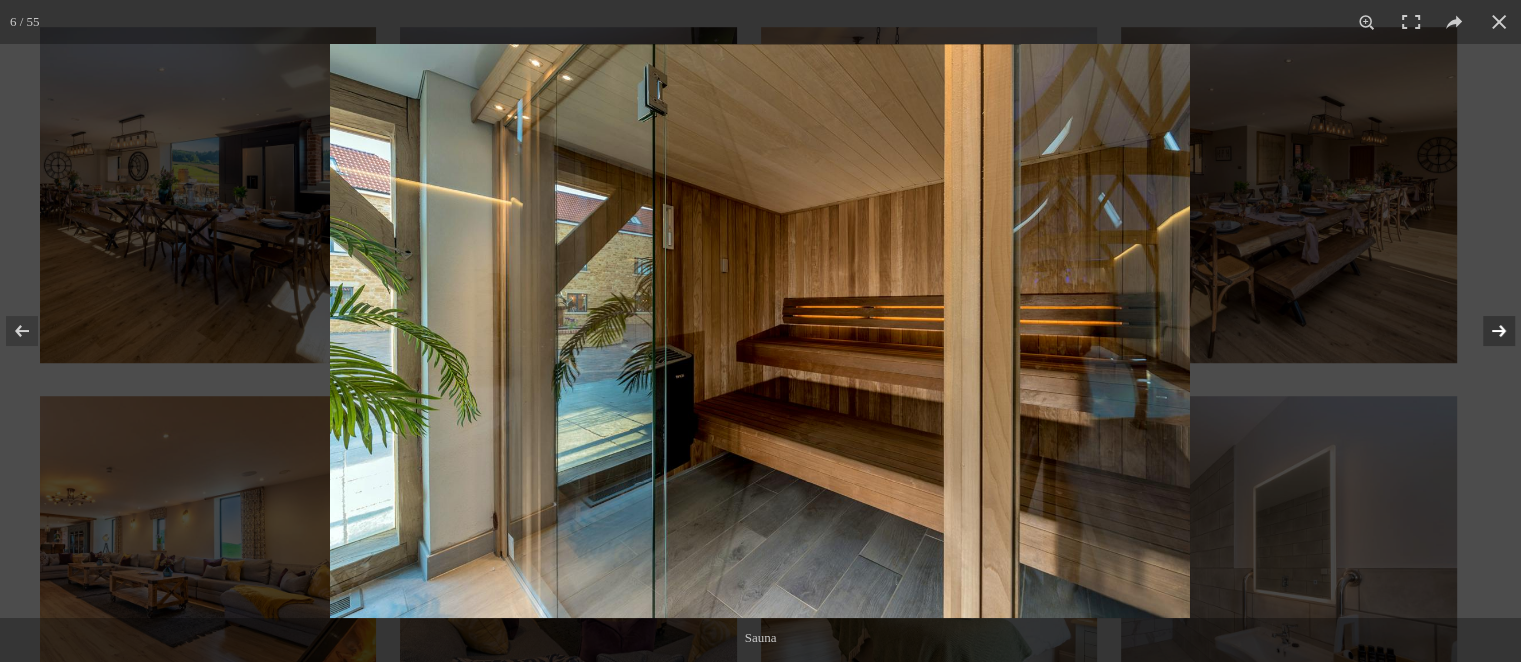 click at bounding box center (1486, 331) 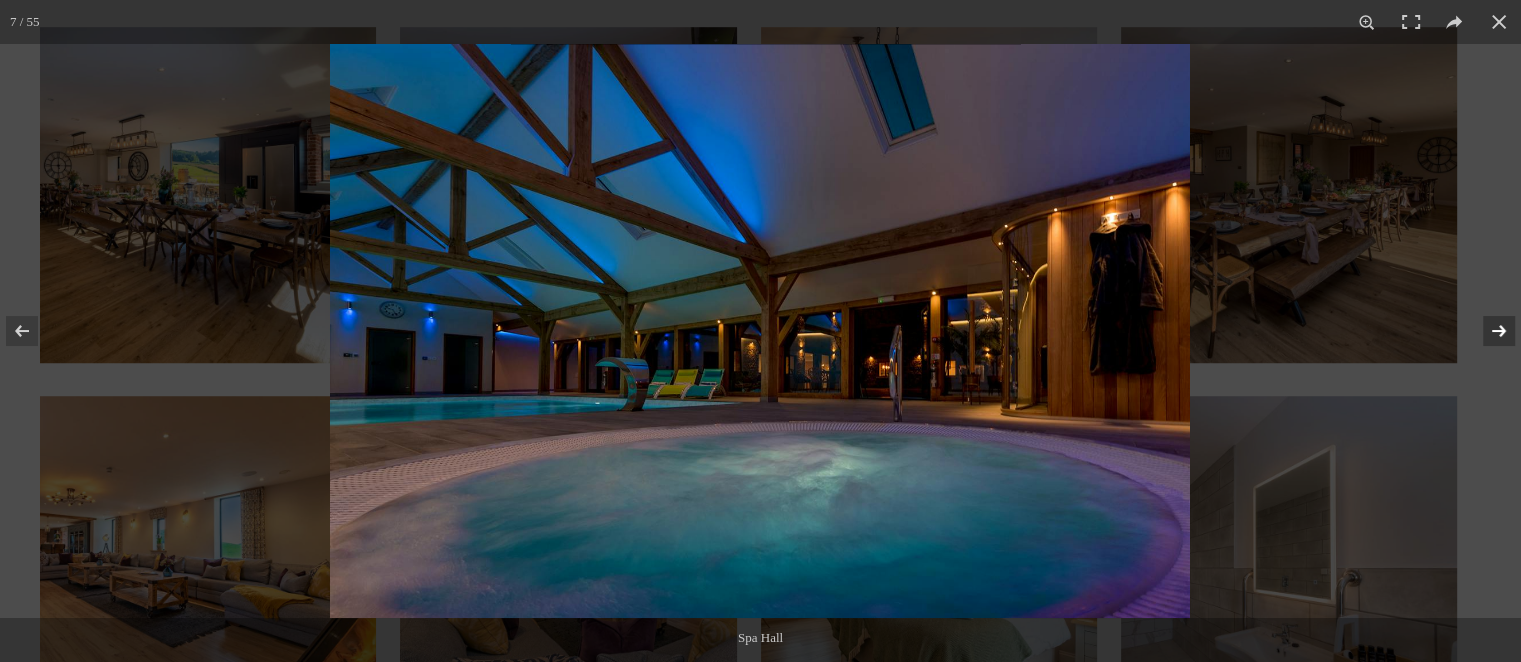 click at bounding box center [1486, 331] 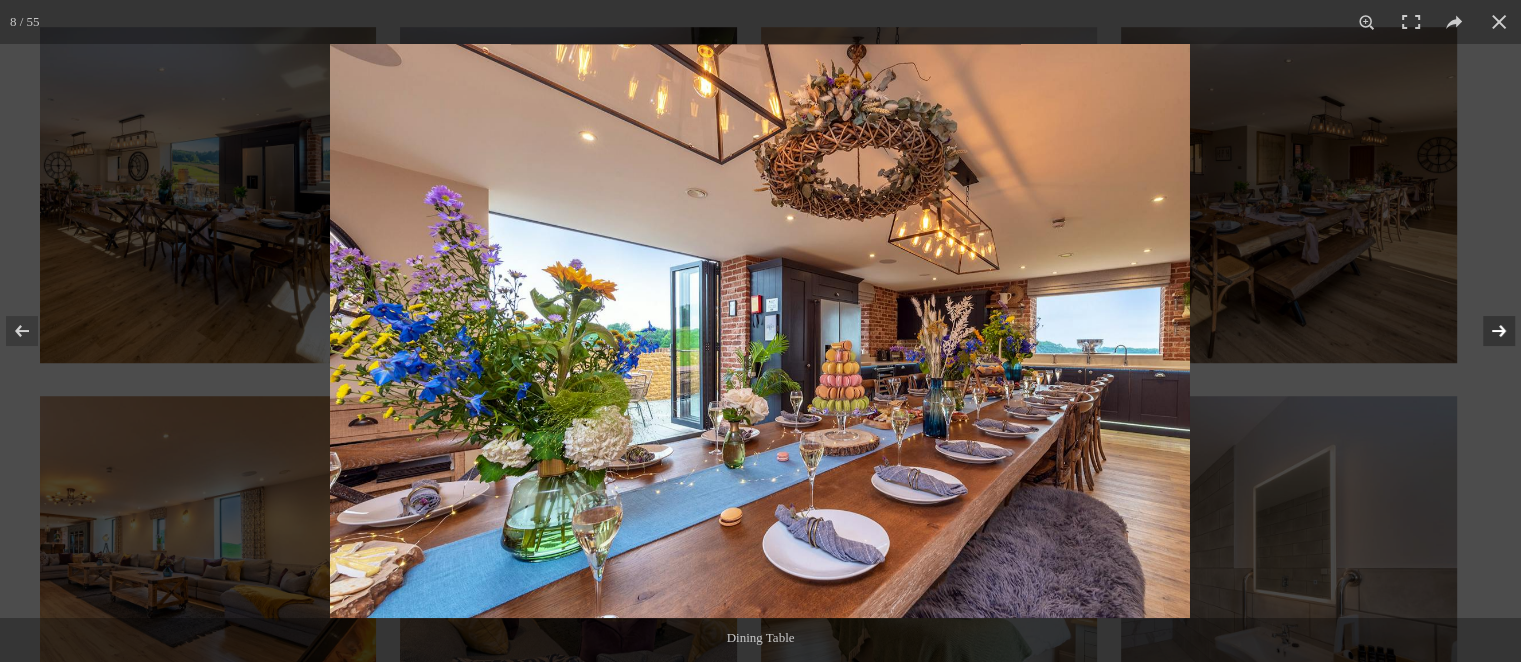 click at bounding box center [1486, 331] 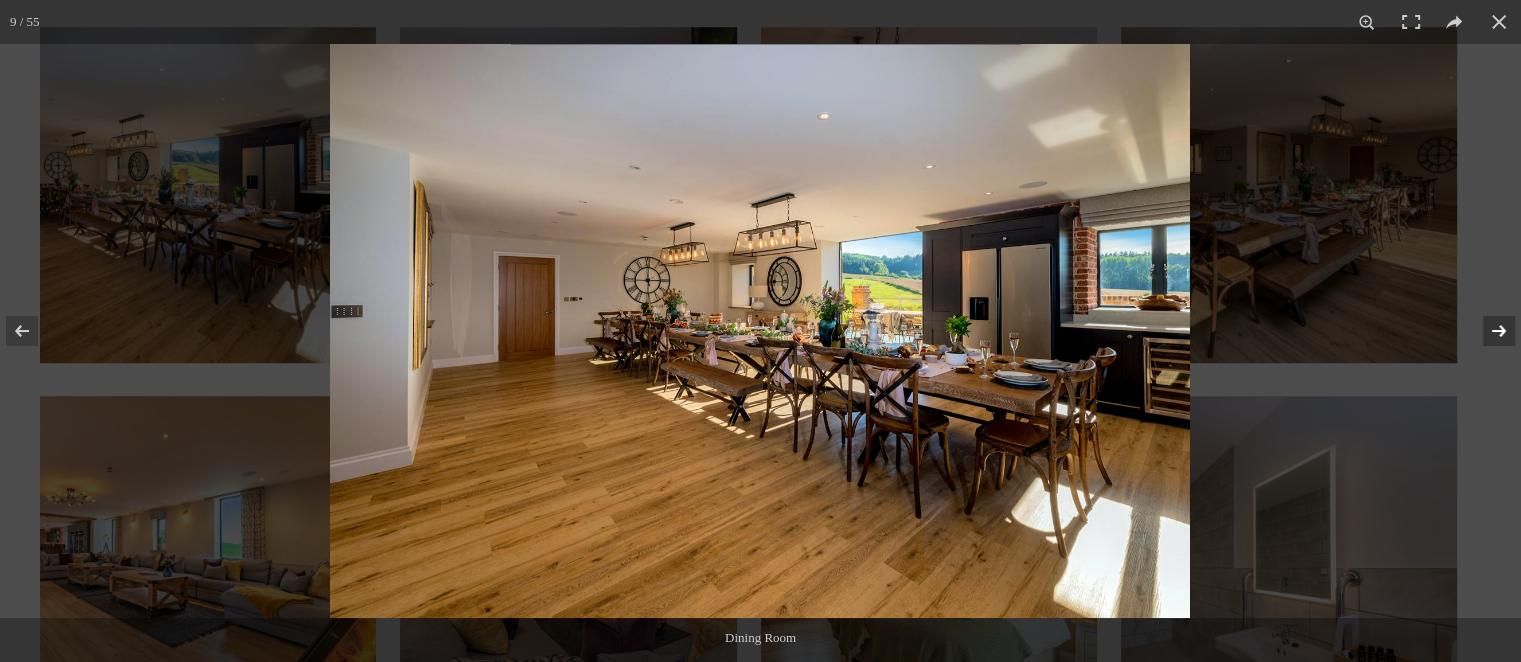 click at bounding box center [1486, 331] 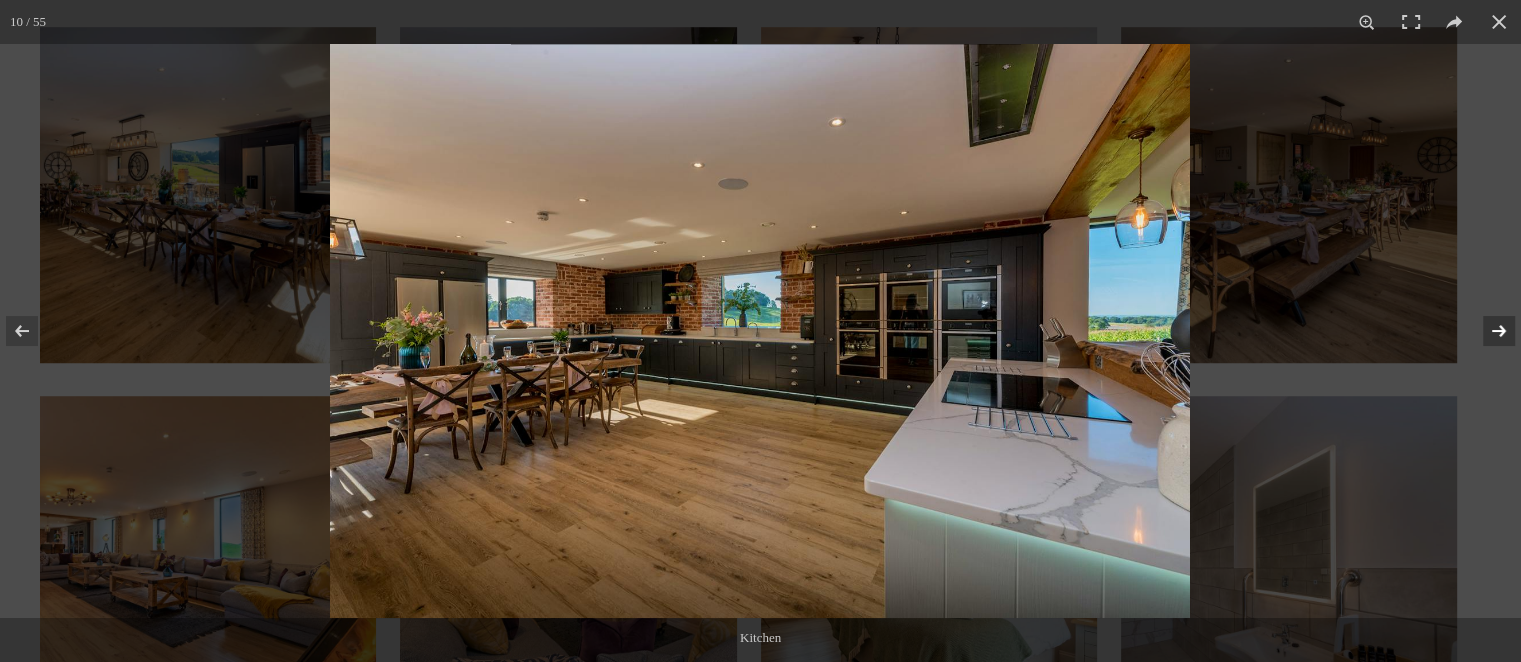 click at bounding box center (1486, 331) 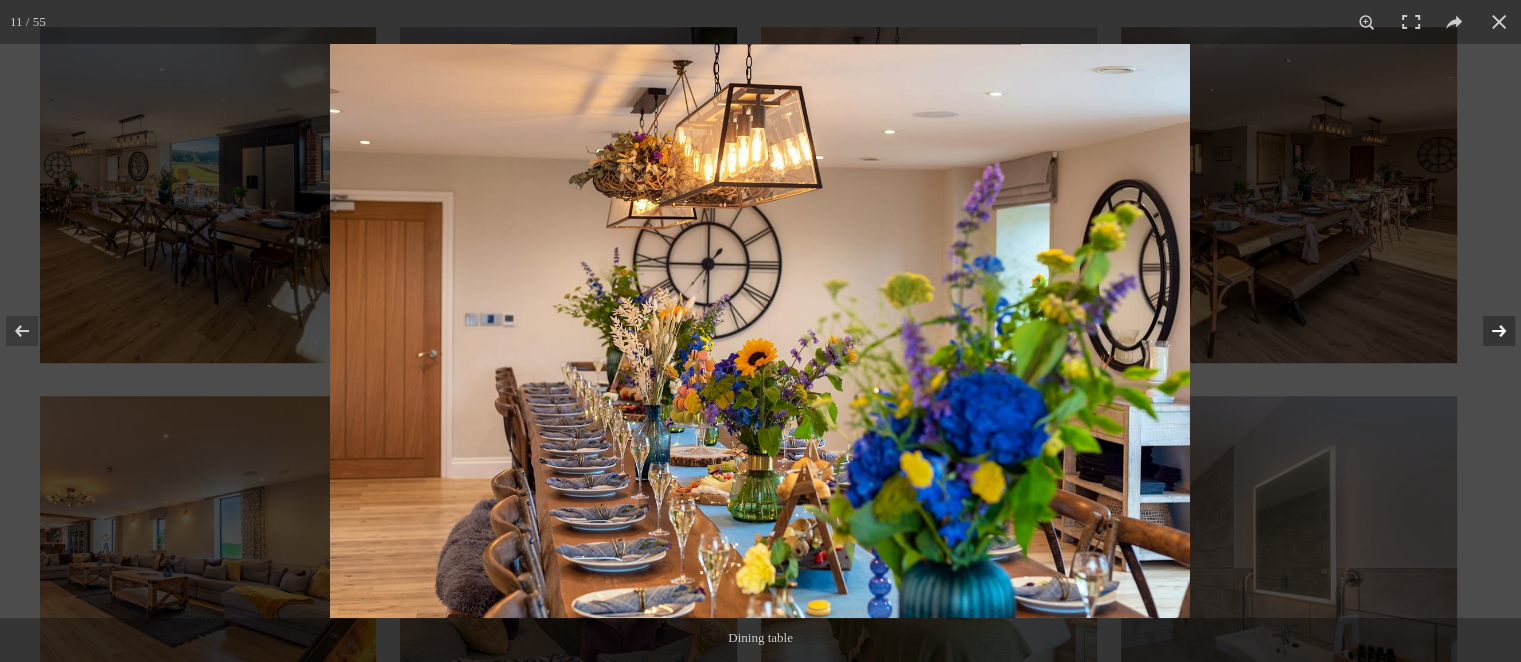 click at bounding box center [1486, 331] 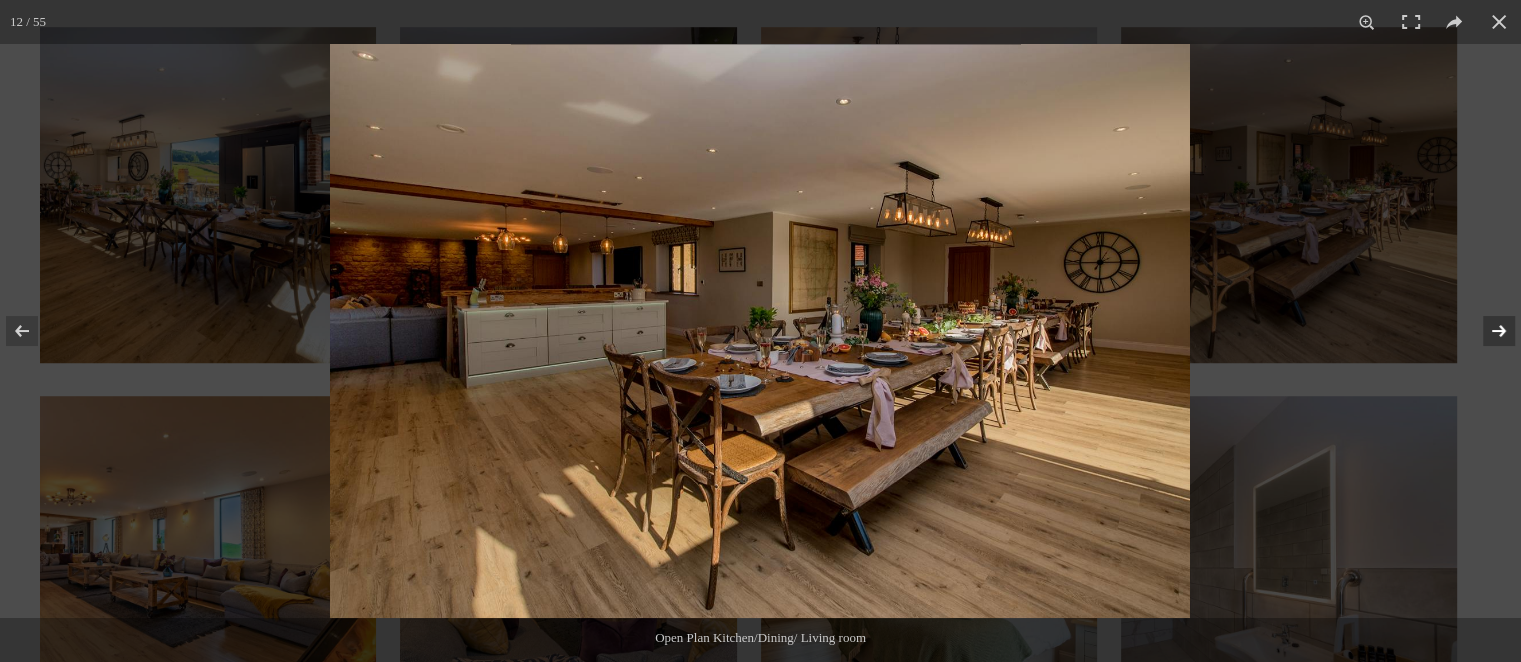 click at bounding box center (1486, 331) 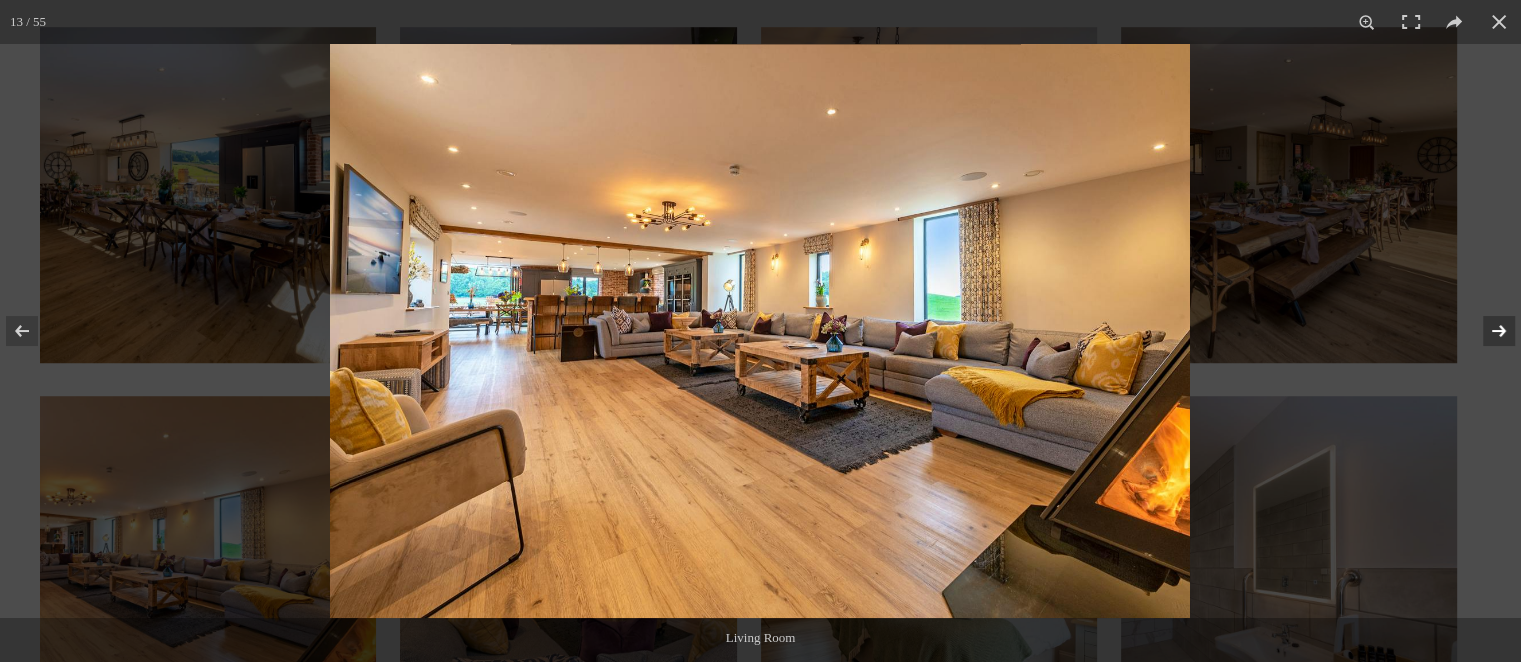 click at bounding box center [1486, 331] 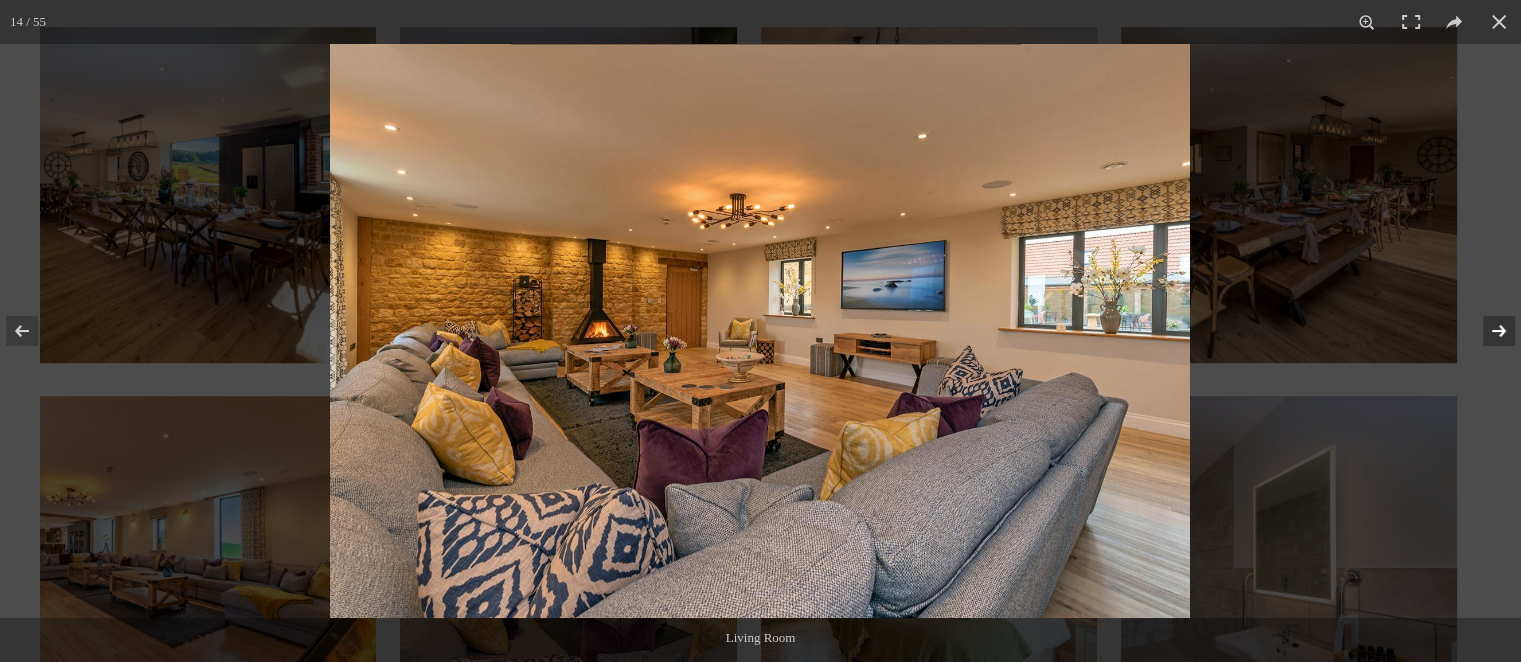 click at bounding box center (1486, 331) 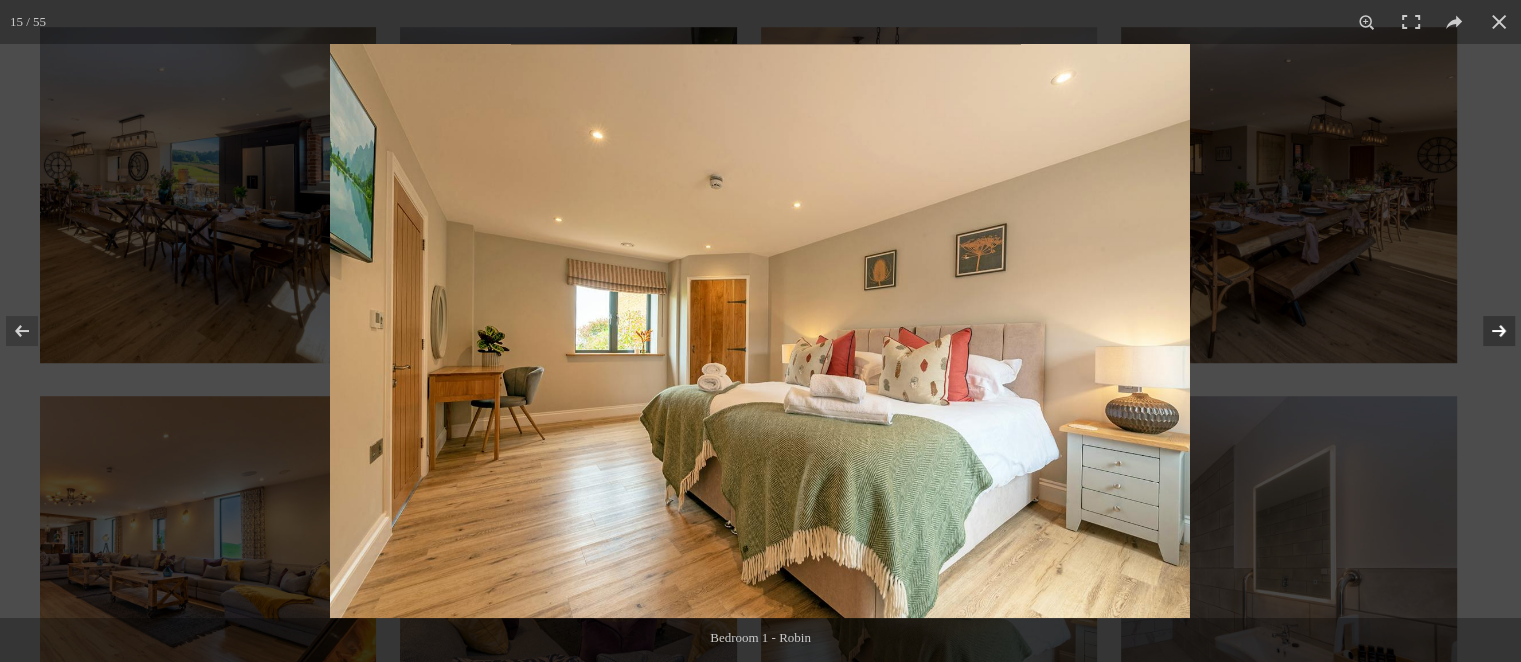 click at bounding box center [1486, 331] 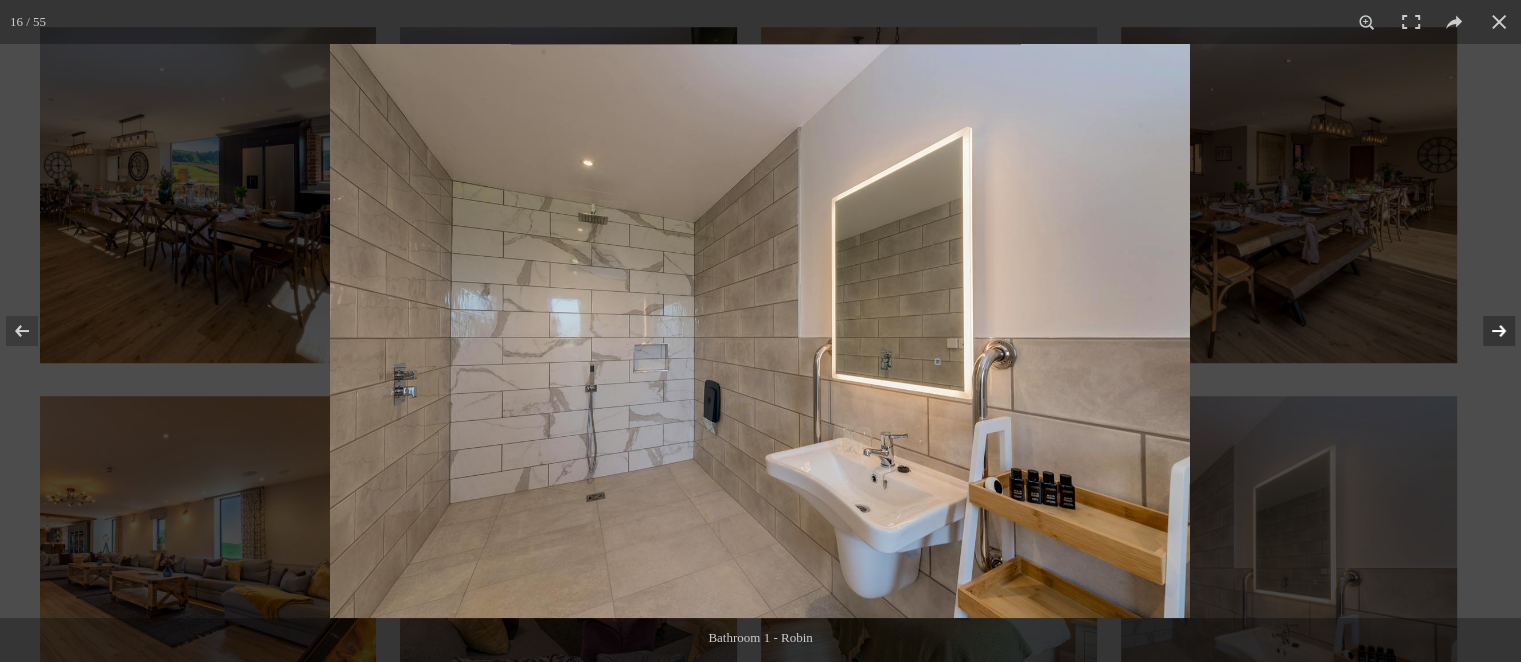 click at bounding box center [1486, 331] 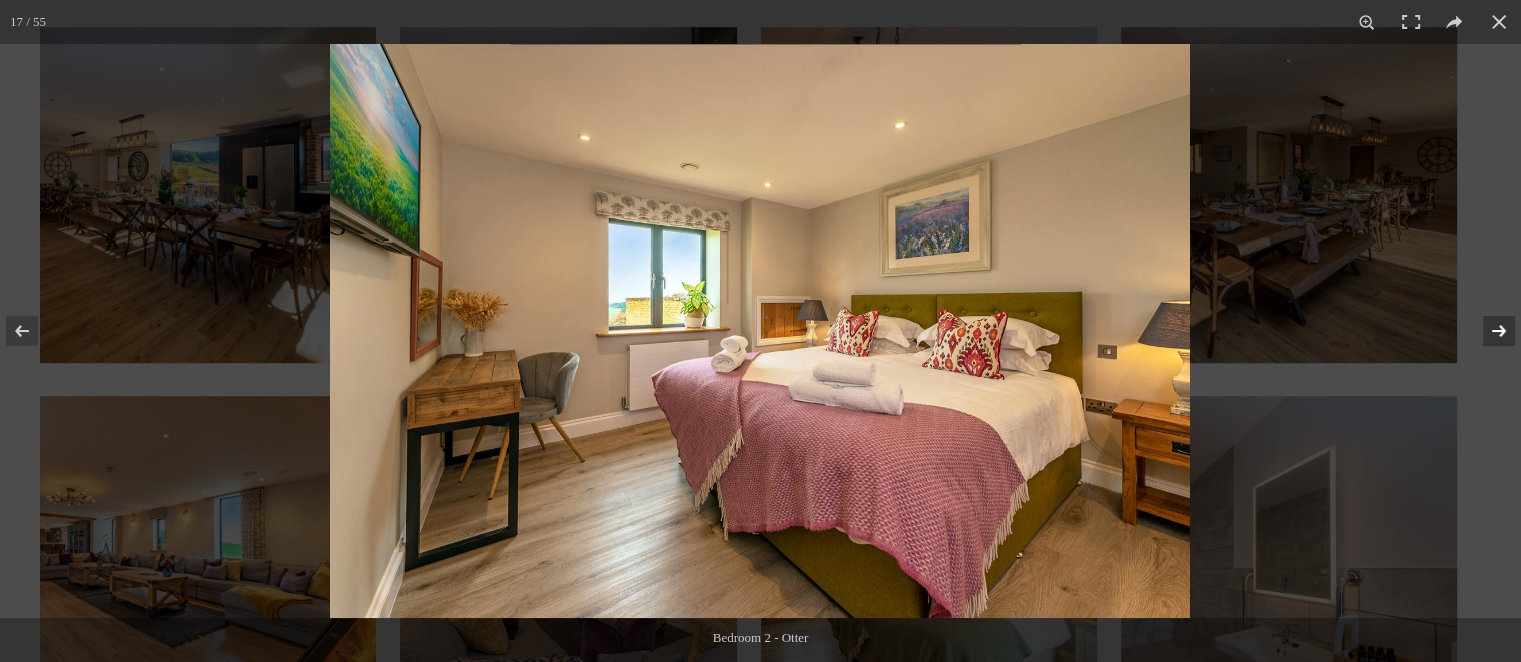 click at bounding box center [1486, 331] 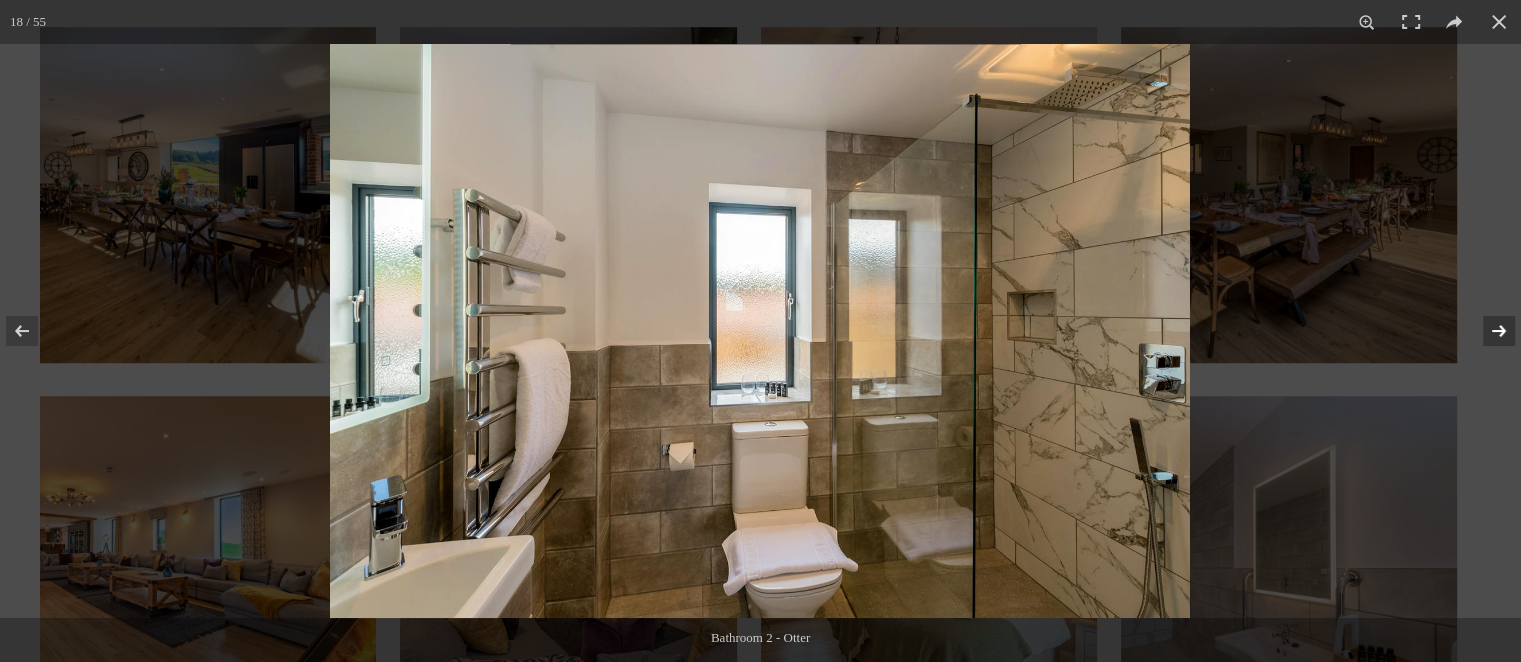 click at bounding box center [1486, 331] 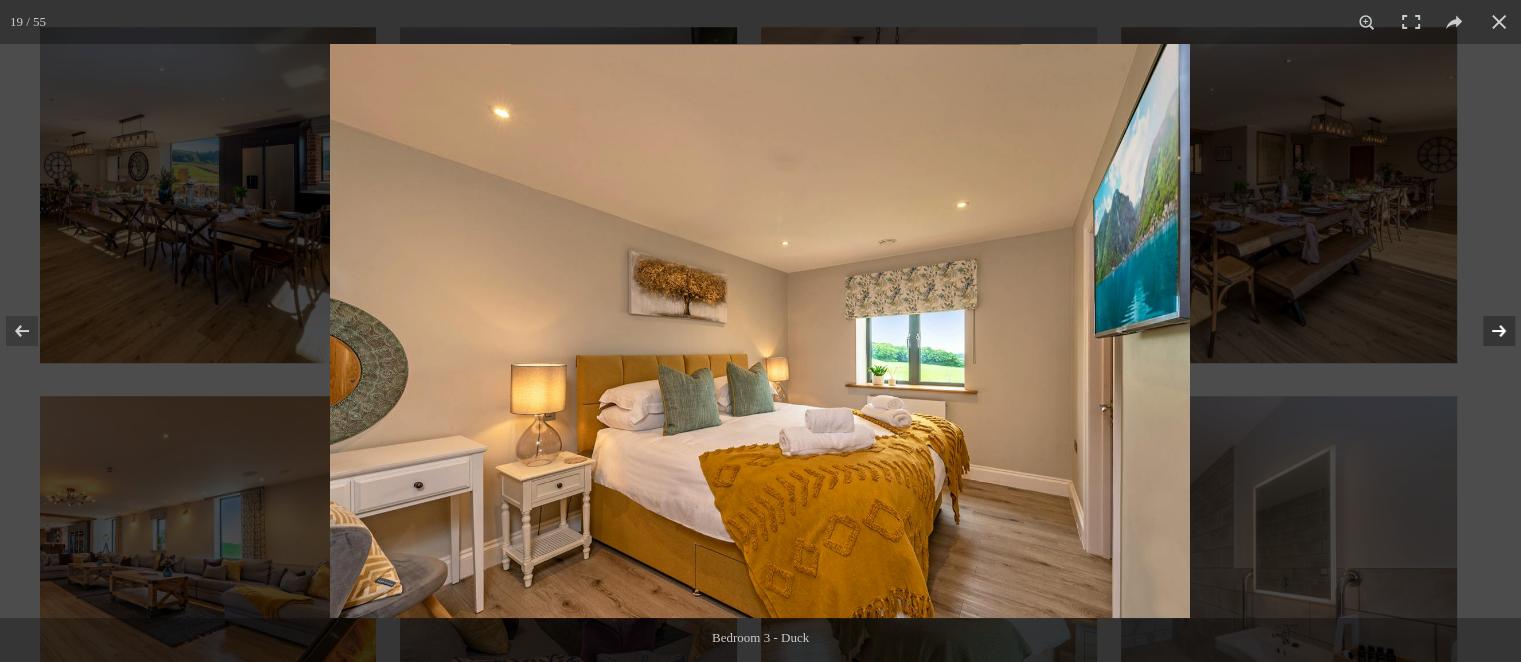click at bounding box center [1486, 331] 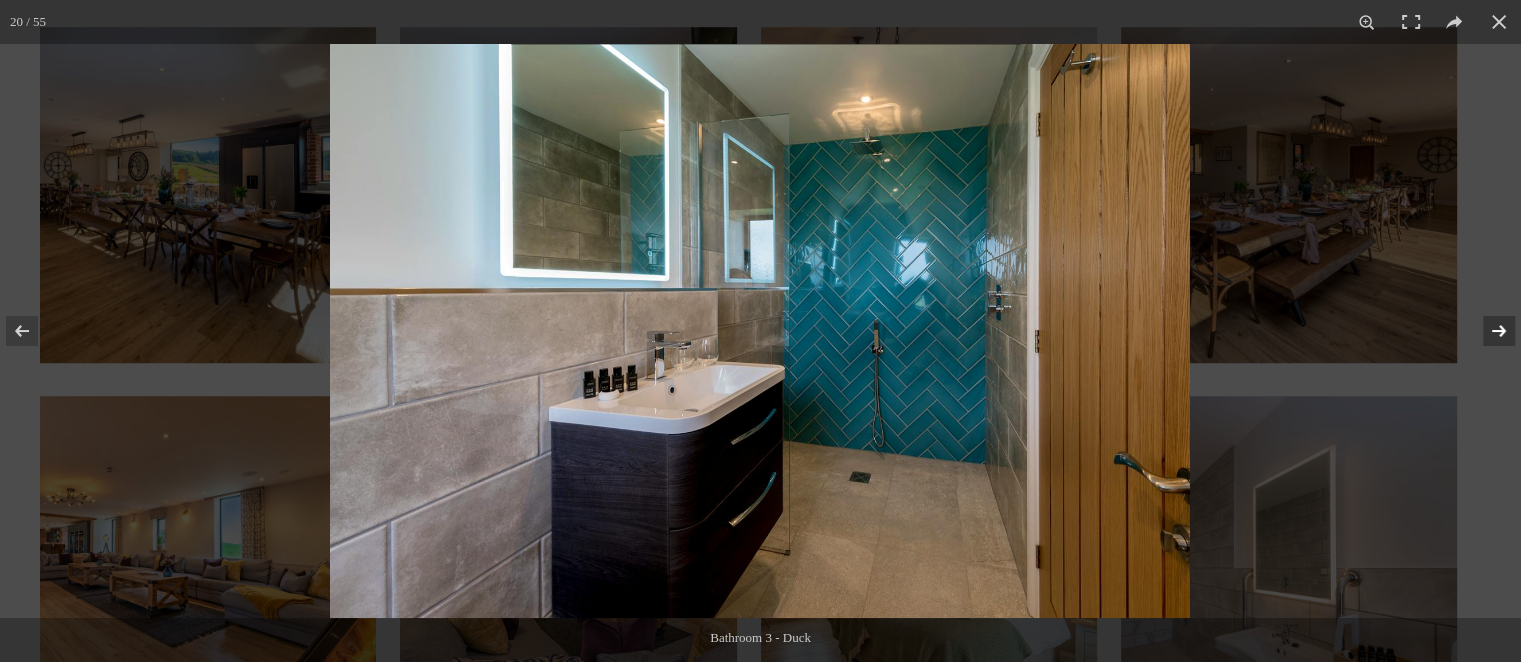 click at bounding box center (1486, 331) 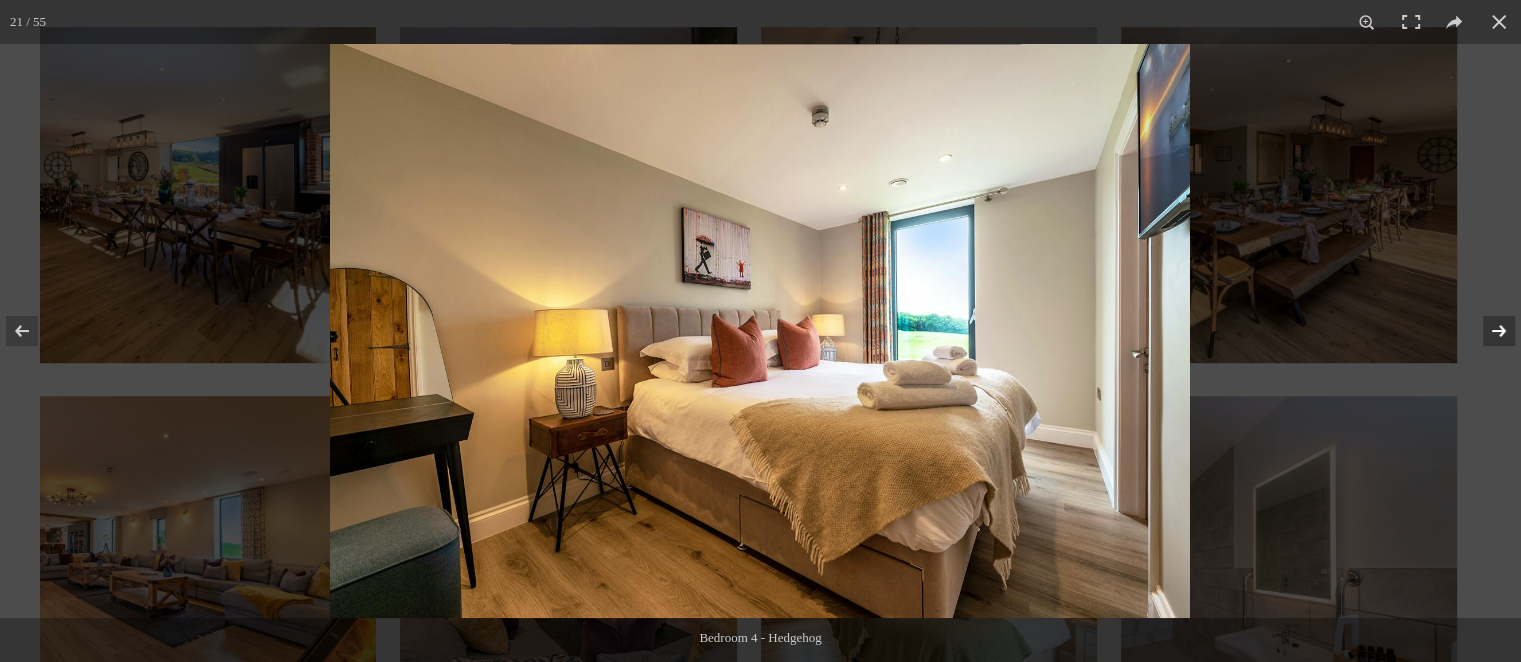 click at bounding box center [1486, 331] 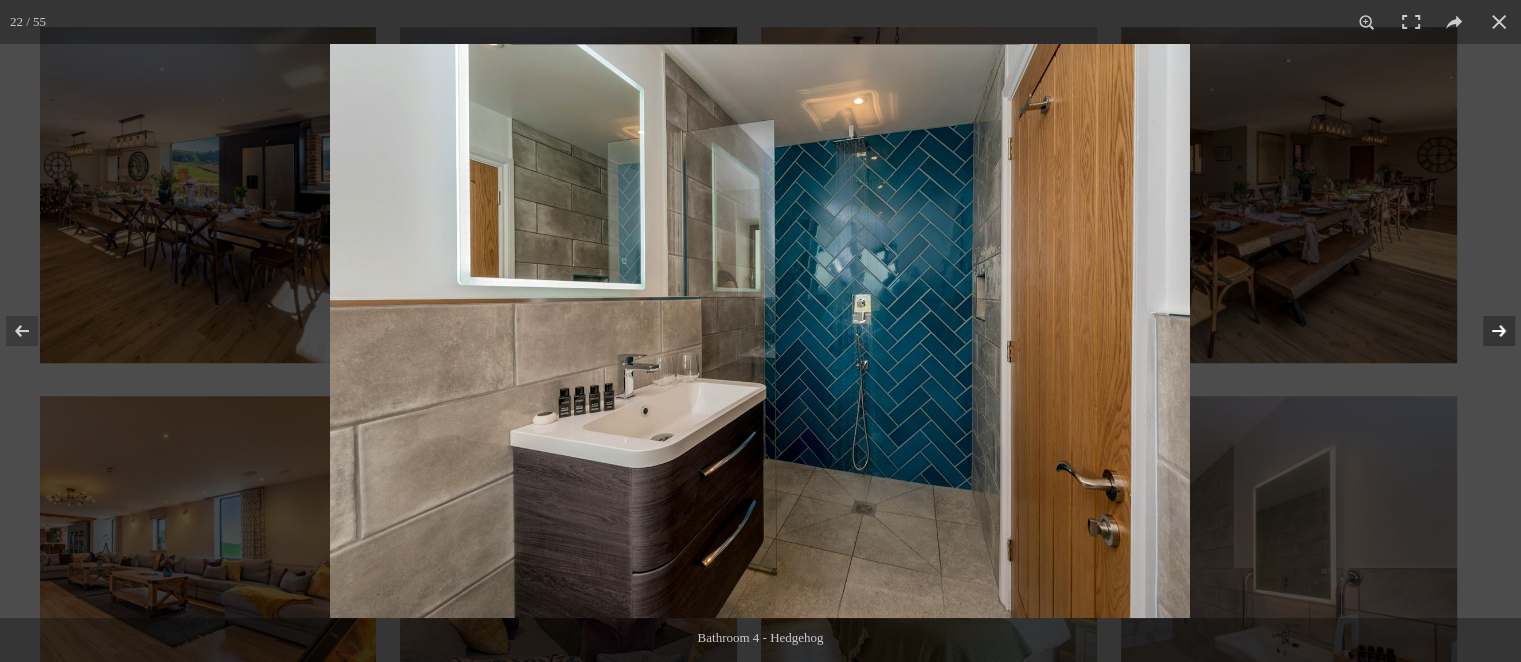 click at bounding box center [1486, 331] 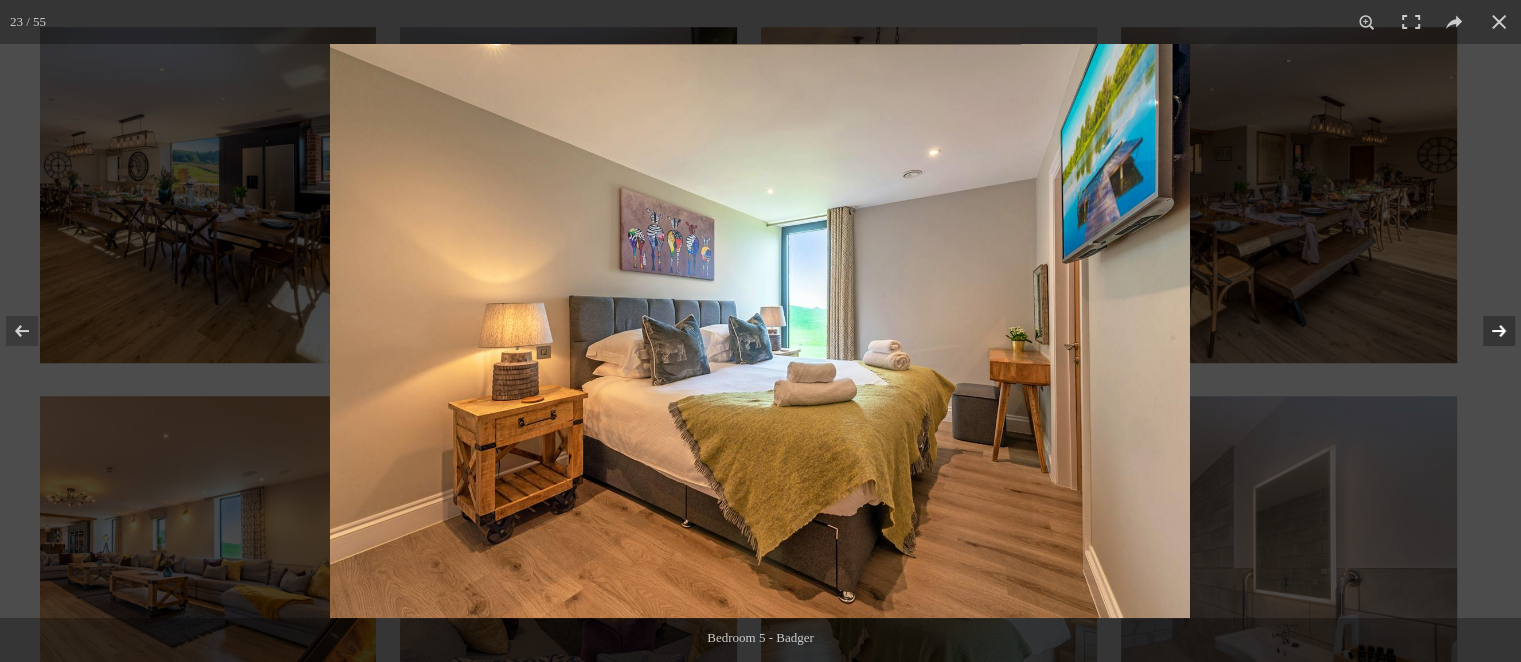 click at bounding box center [1486, 331] 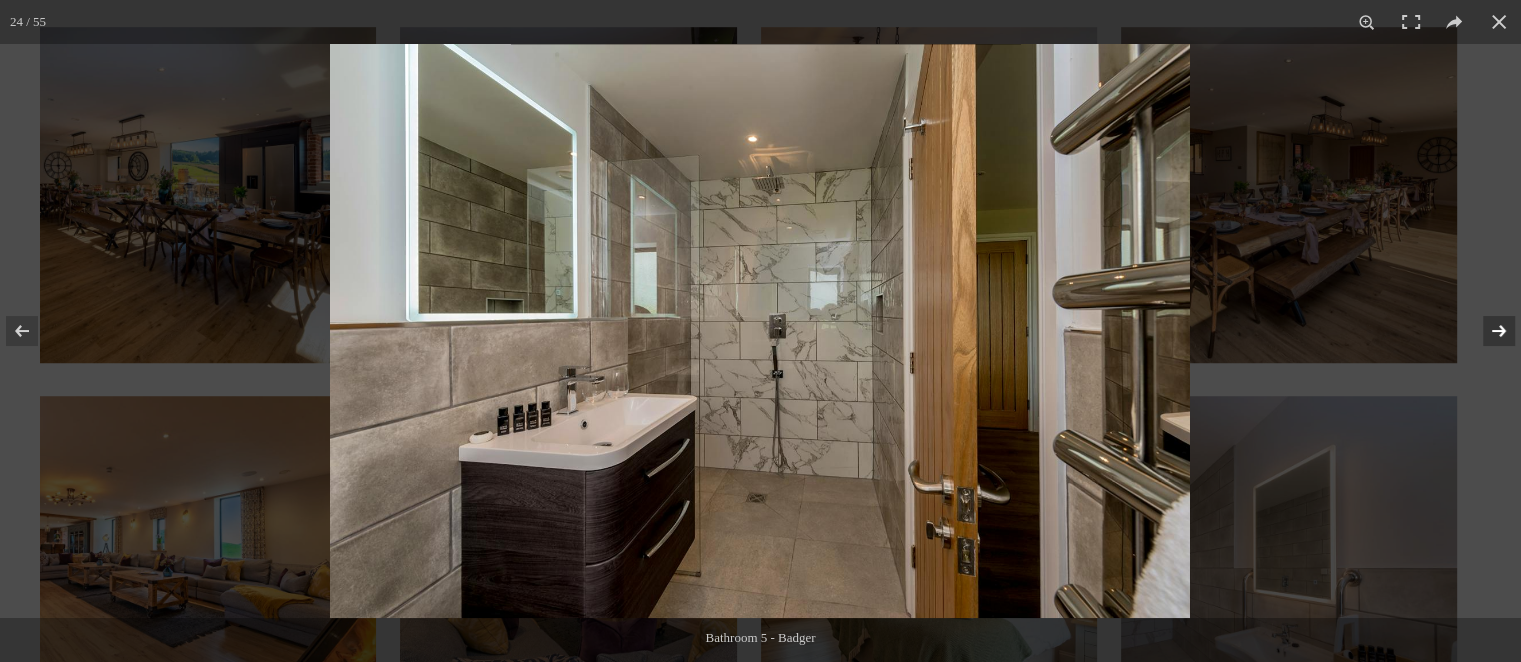 click at bounding box center [1486, 331] 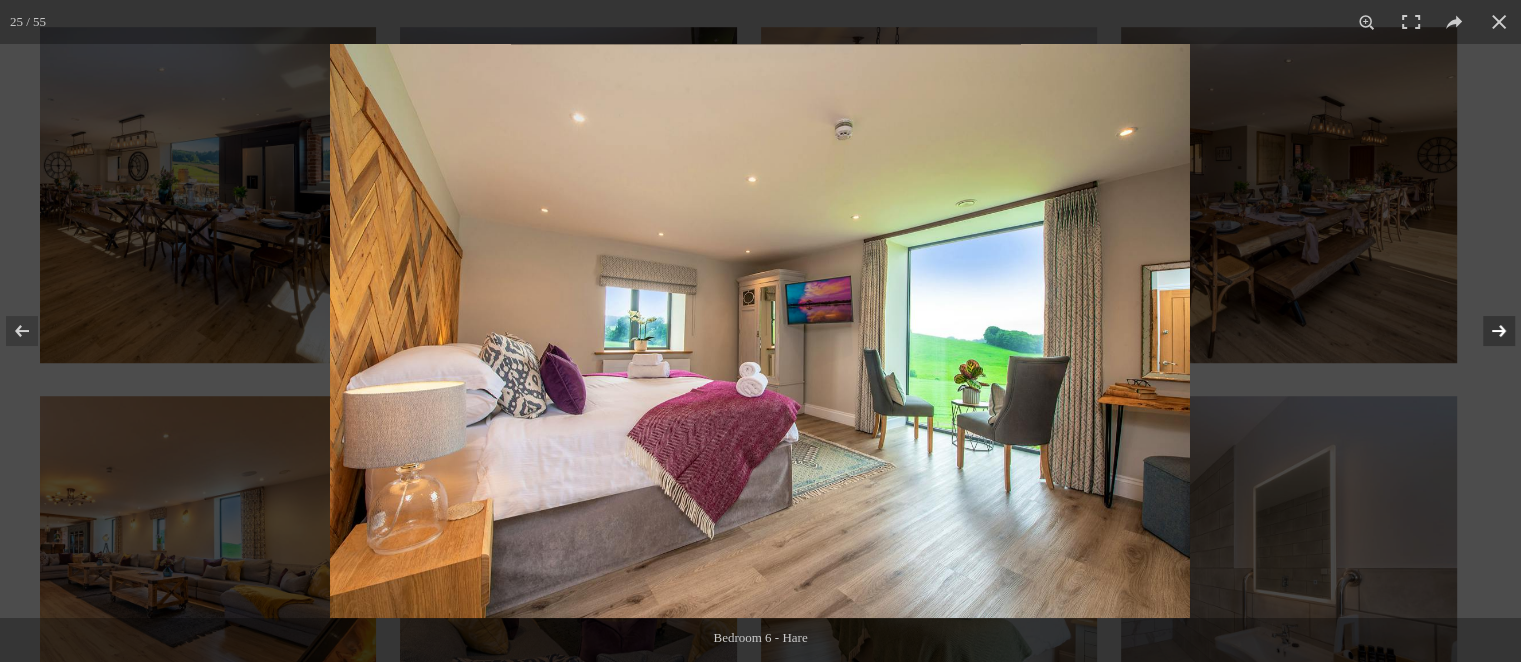 click at bounding box center (1486, 331) 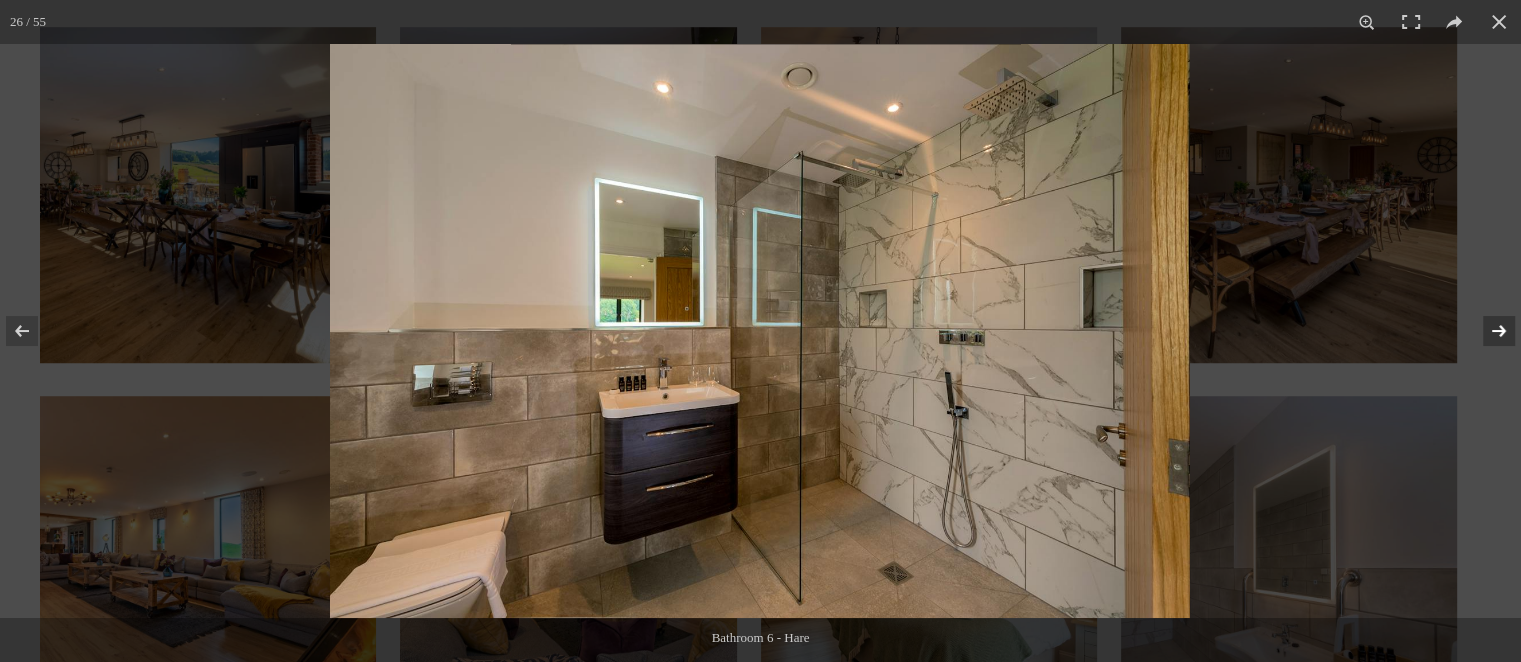 click at bounding box center [1486, 331] 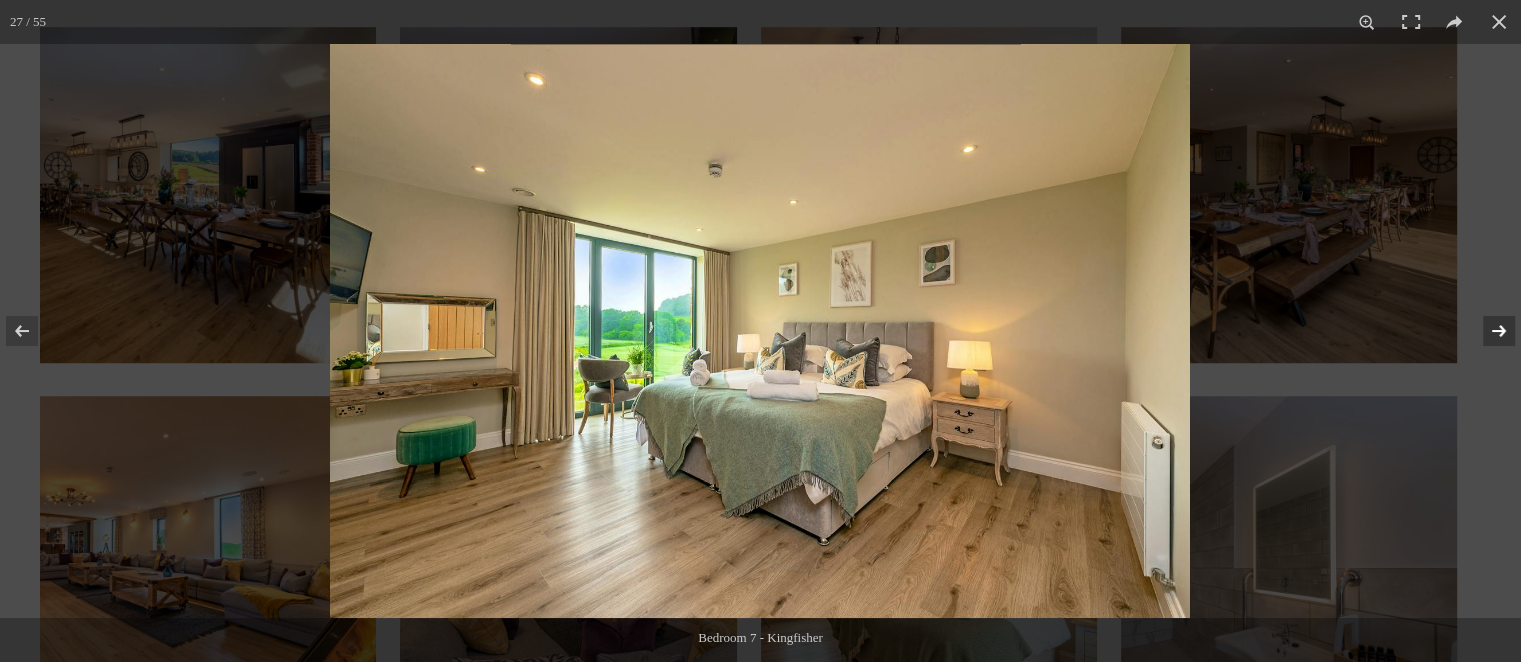 click at bounding box center (1486, 331) 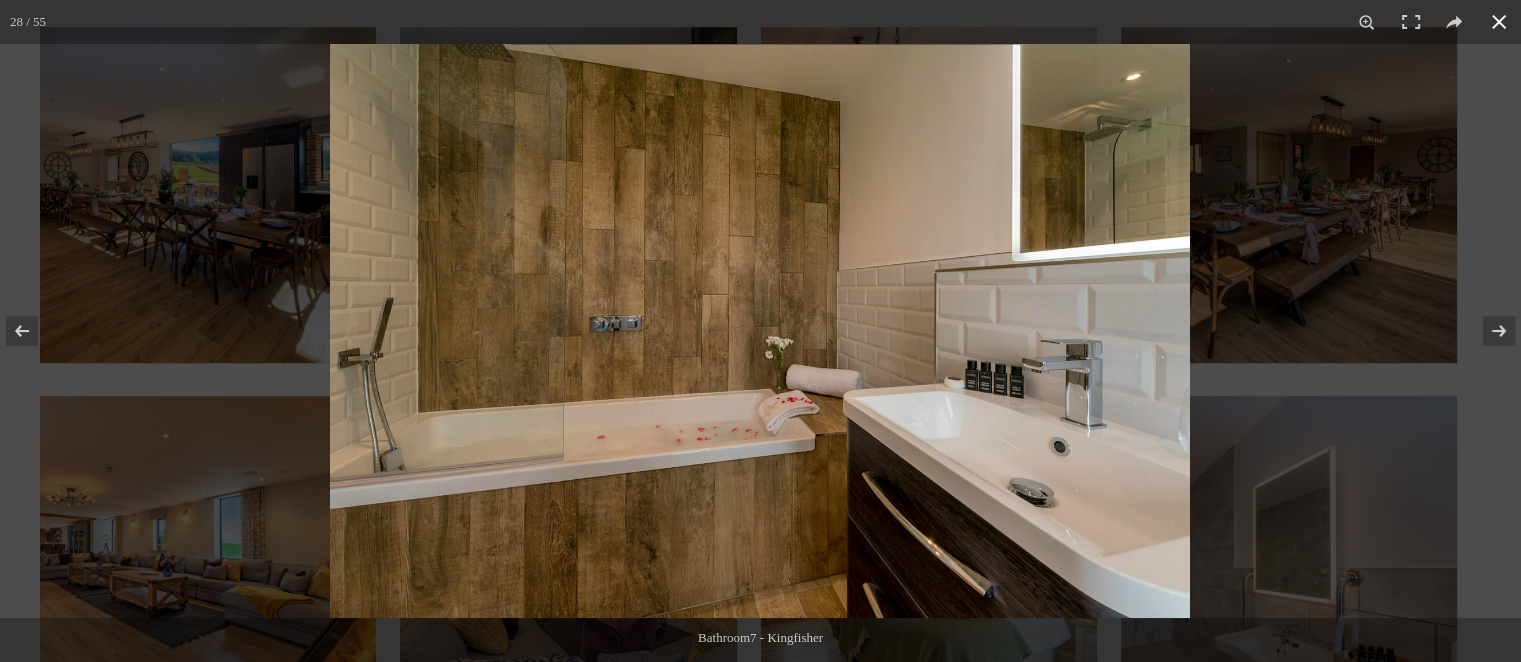 click at bounding box center [1499, 22] 